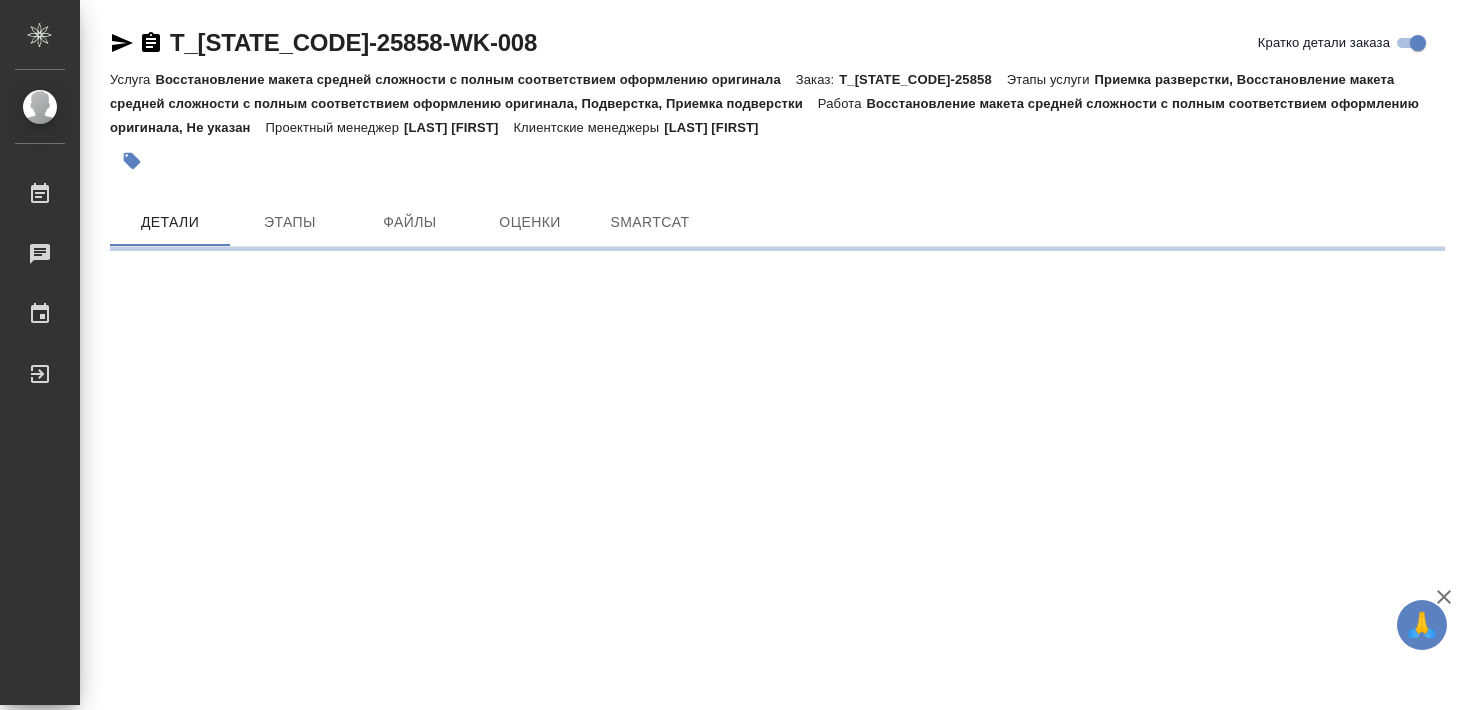 scroll, scrollTop: 0, scrollLeft: 0, axis: both 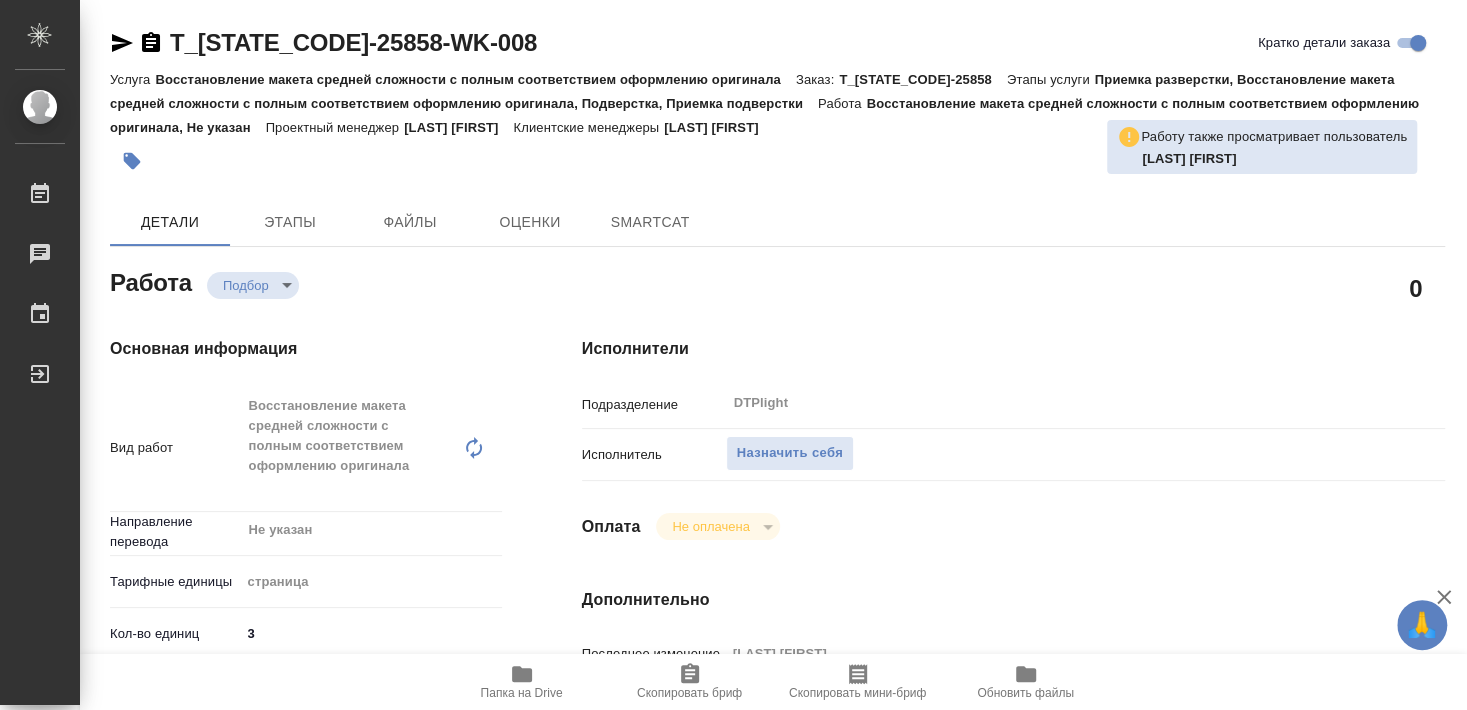 type on "x" 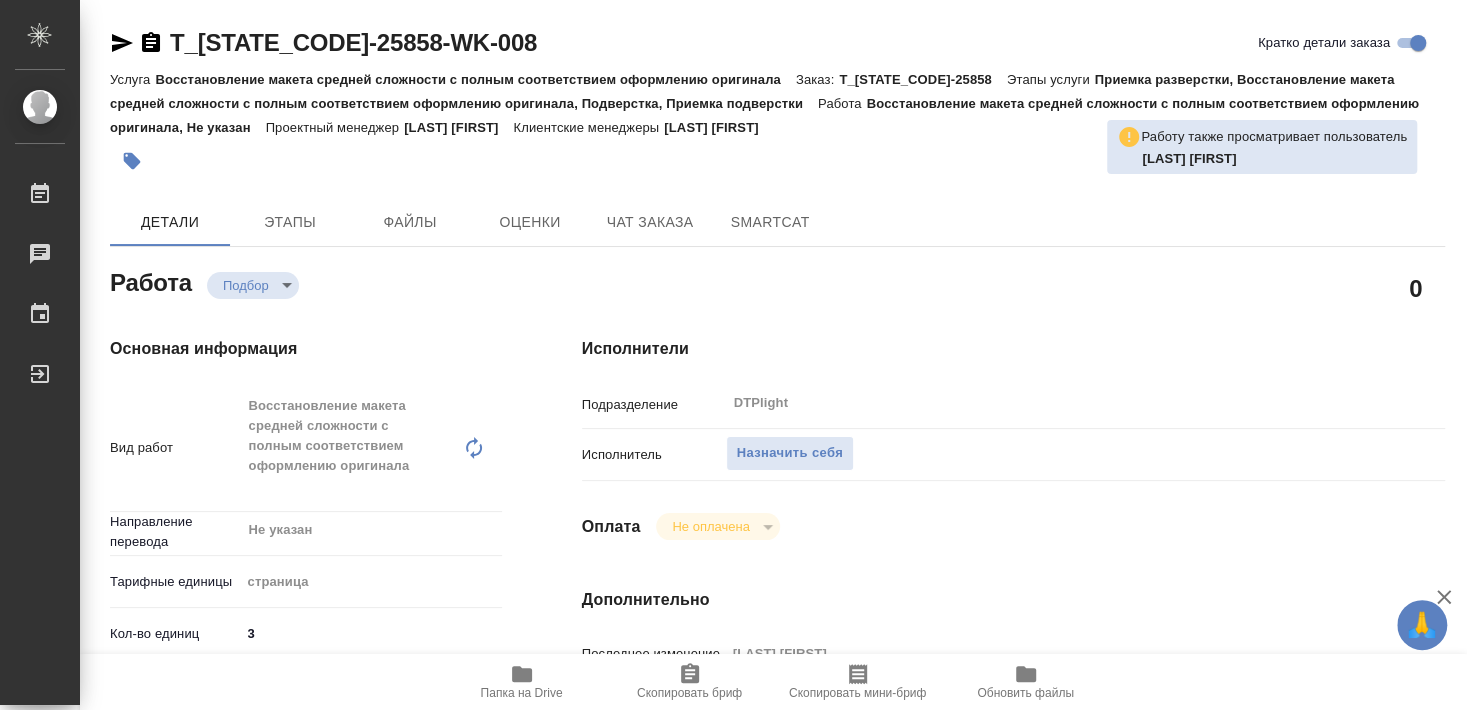 type on "x" 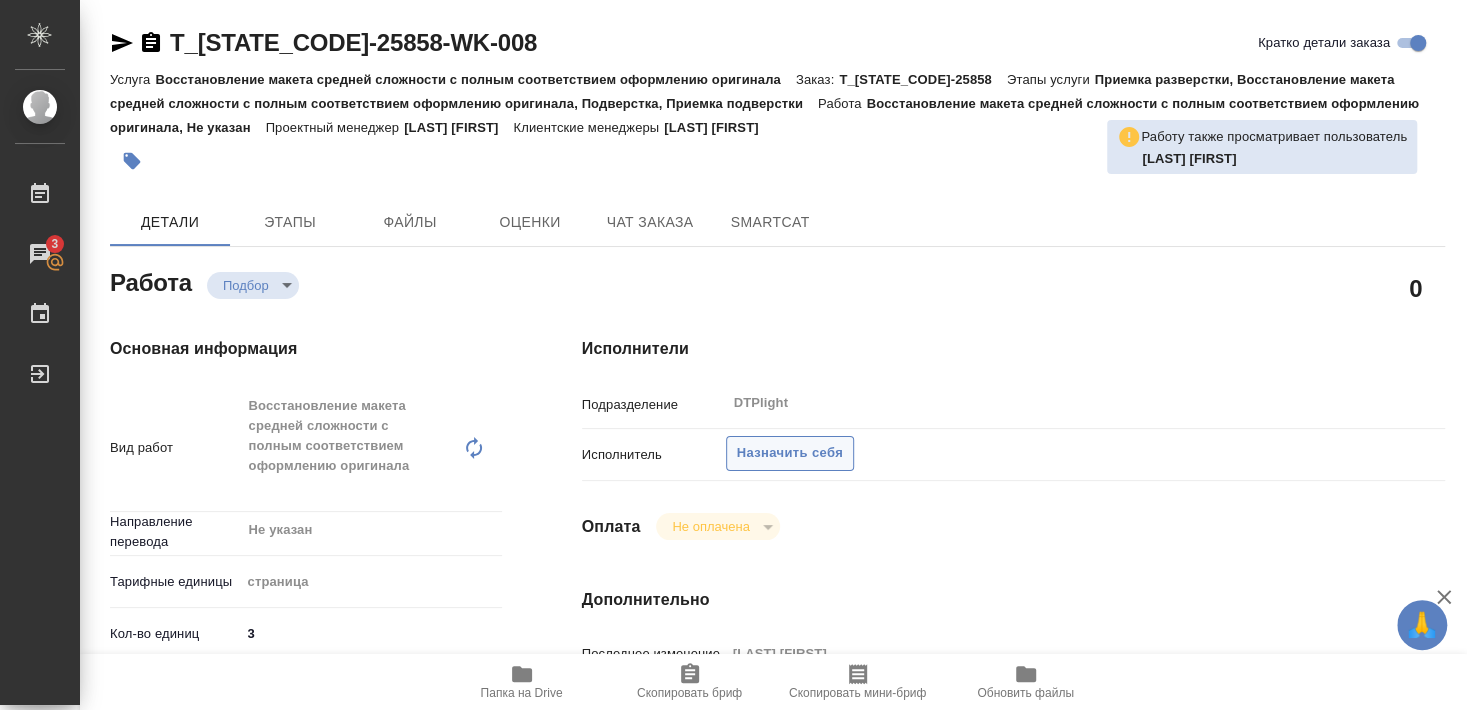 type on "x" 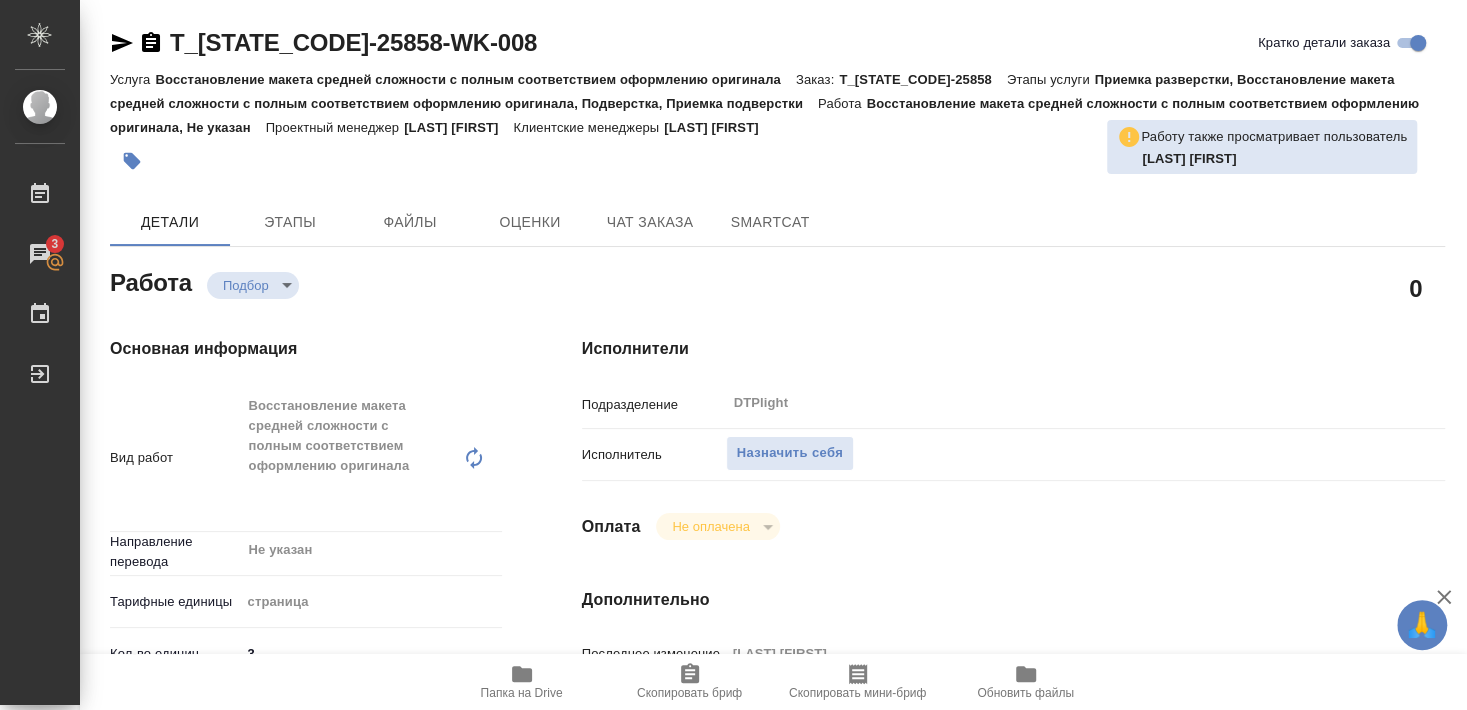 click on "Папка на Drive" at bounding box center [522, 693] 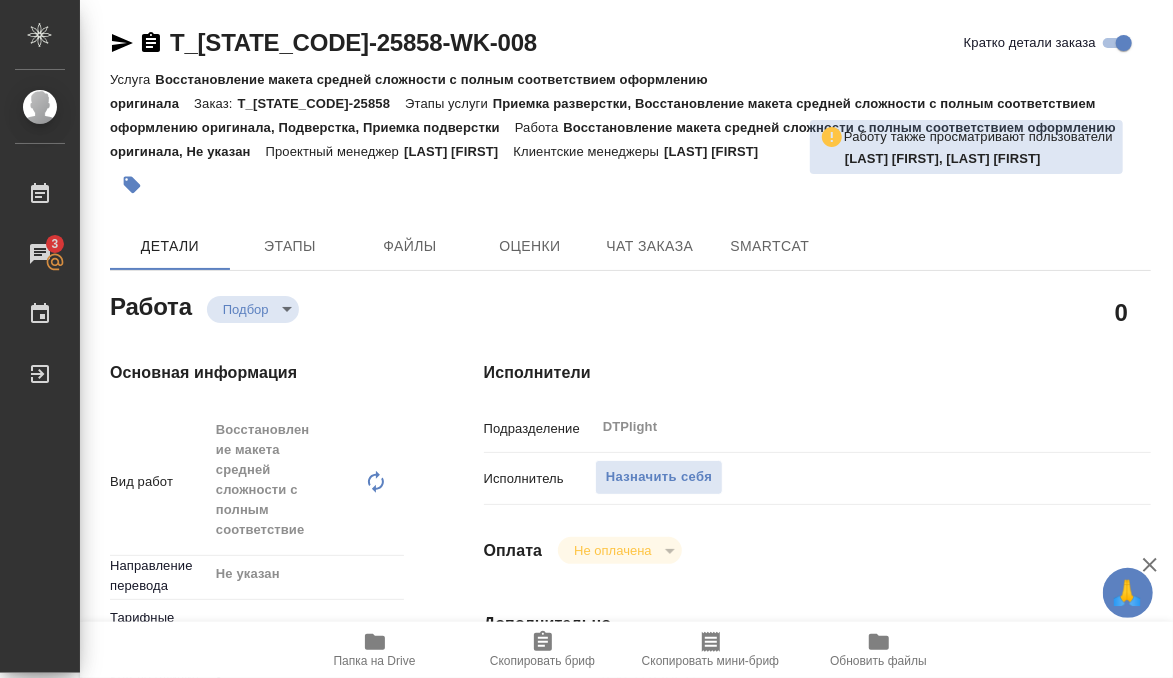 type on "x" 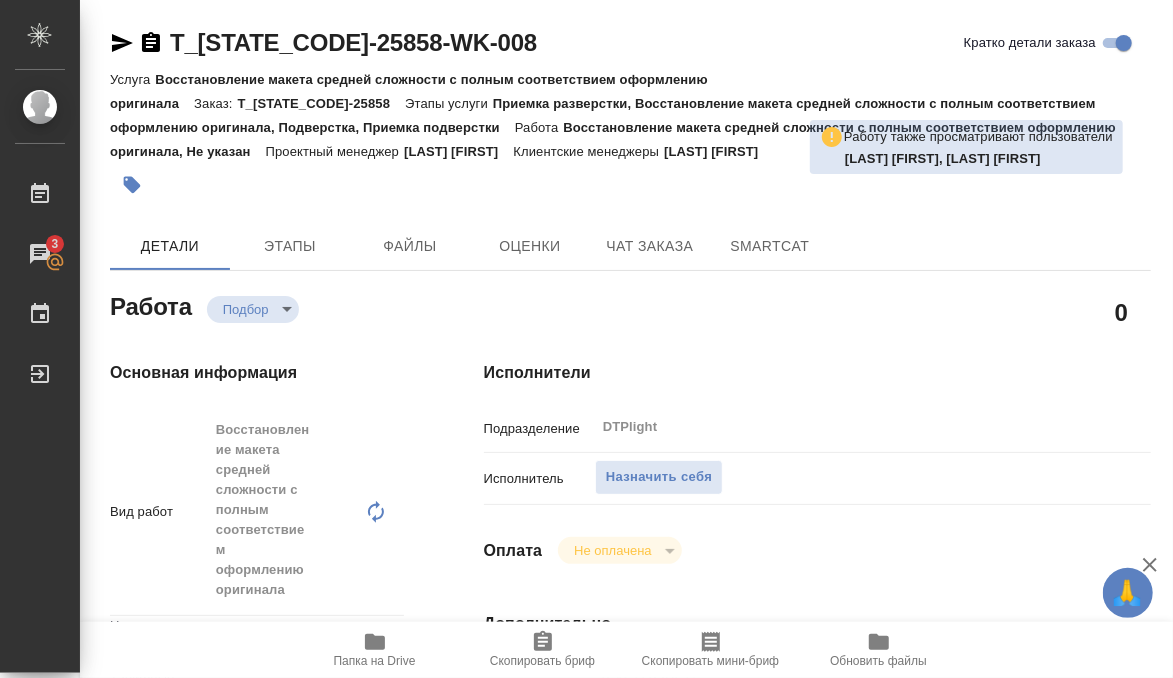 type on "x" 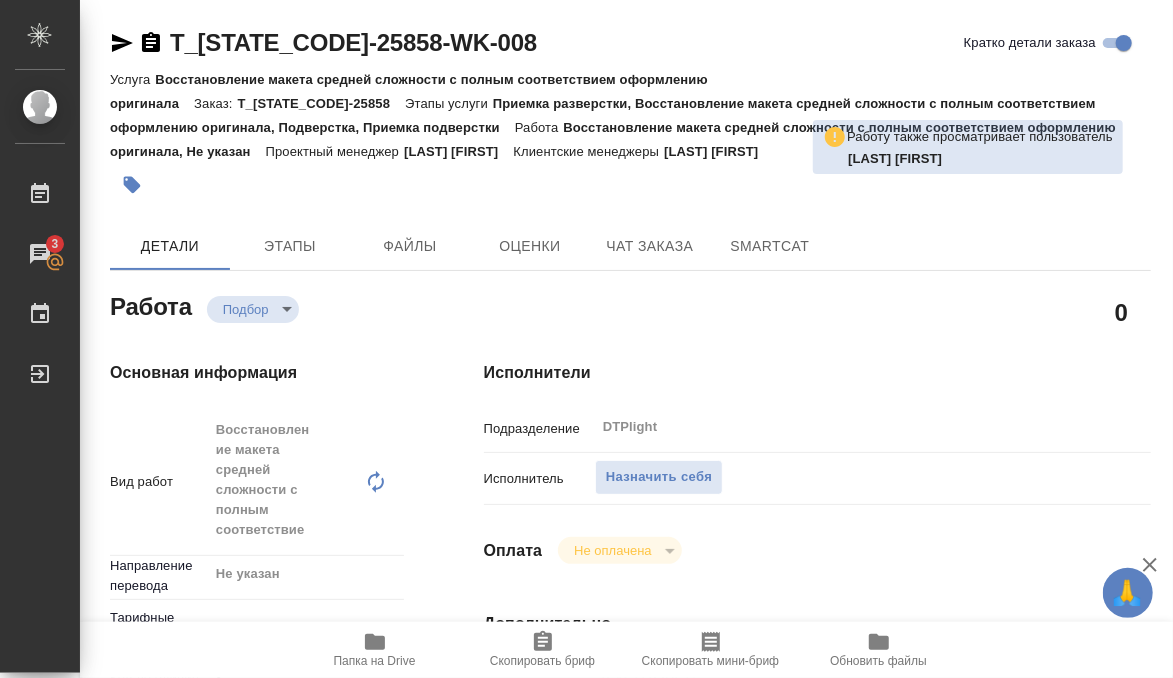 type on "x" 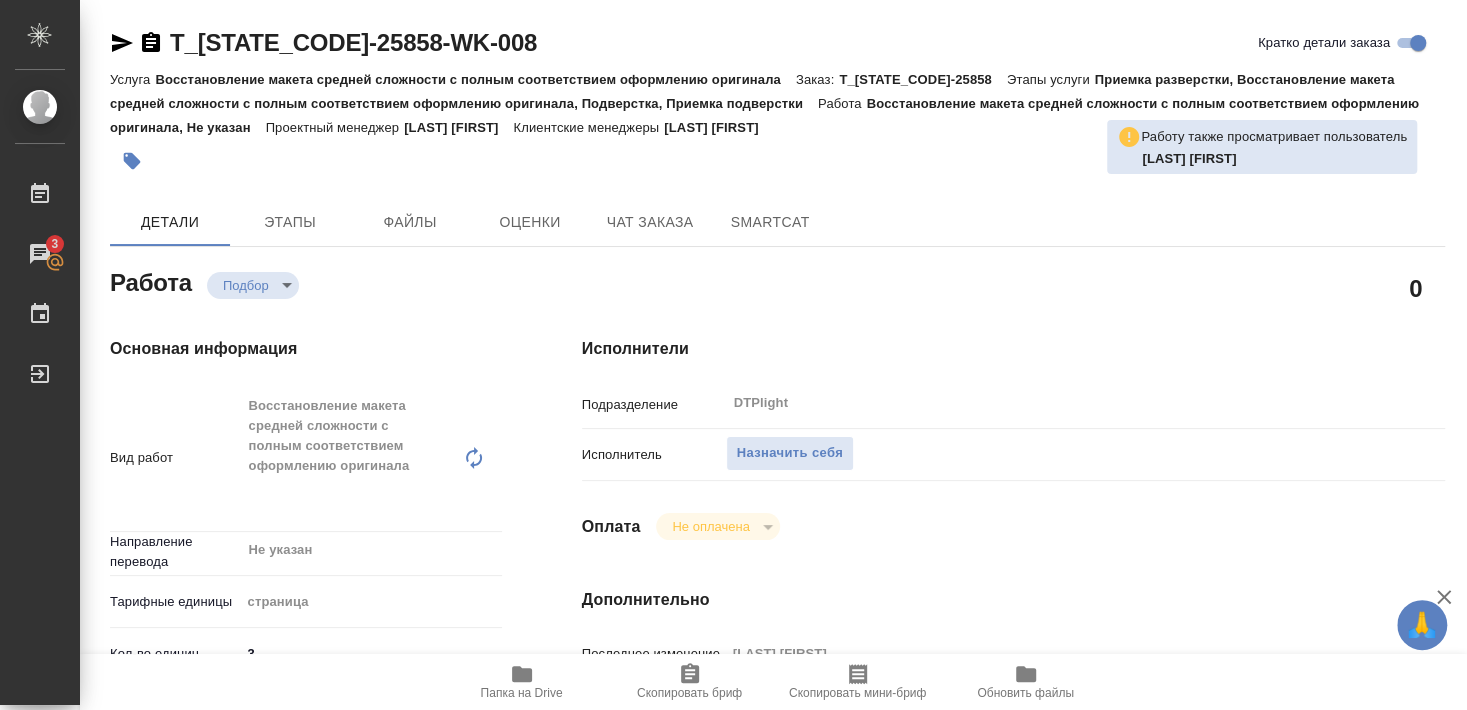 type on "x" 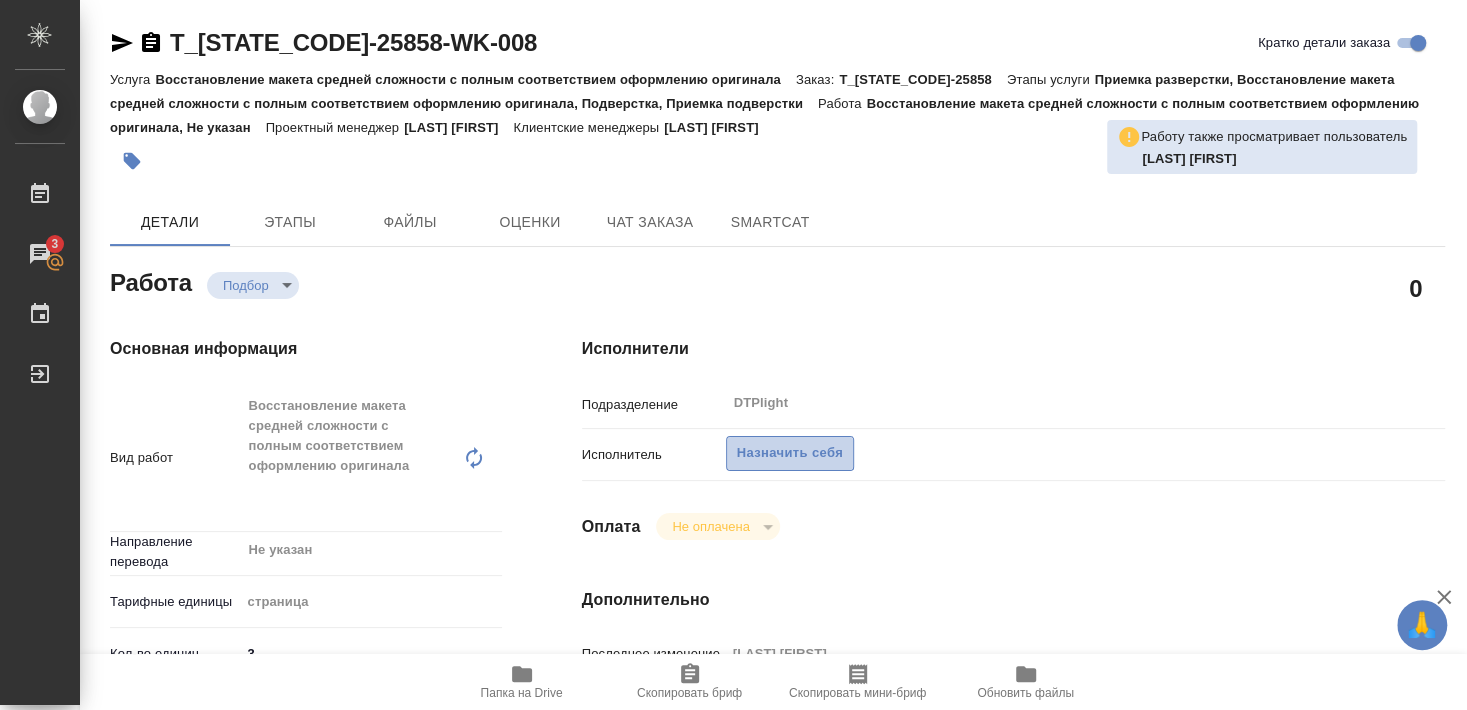 click on "Назначить себя" at bounding box center [790, 453] 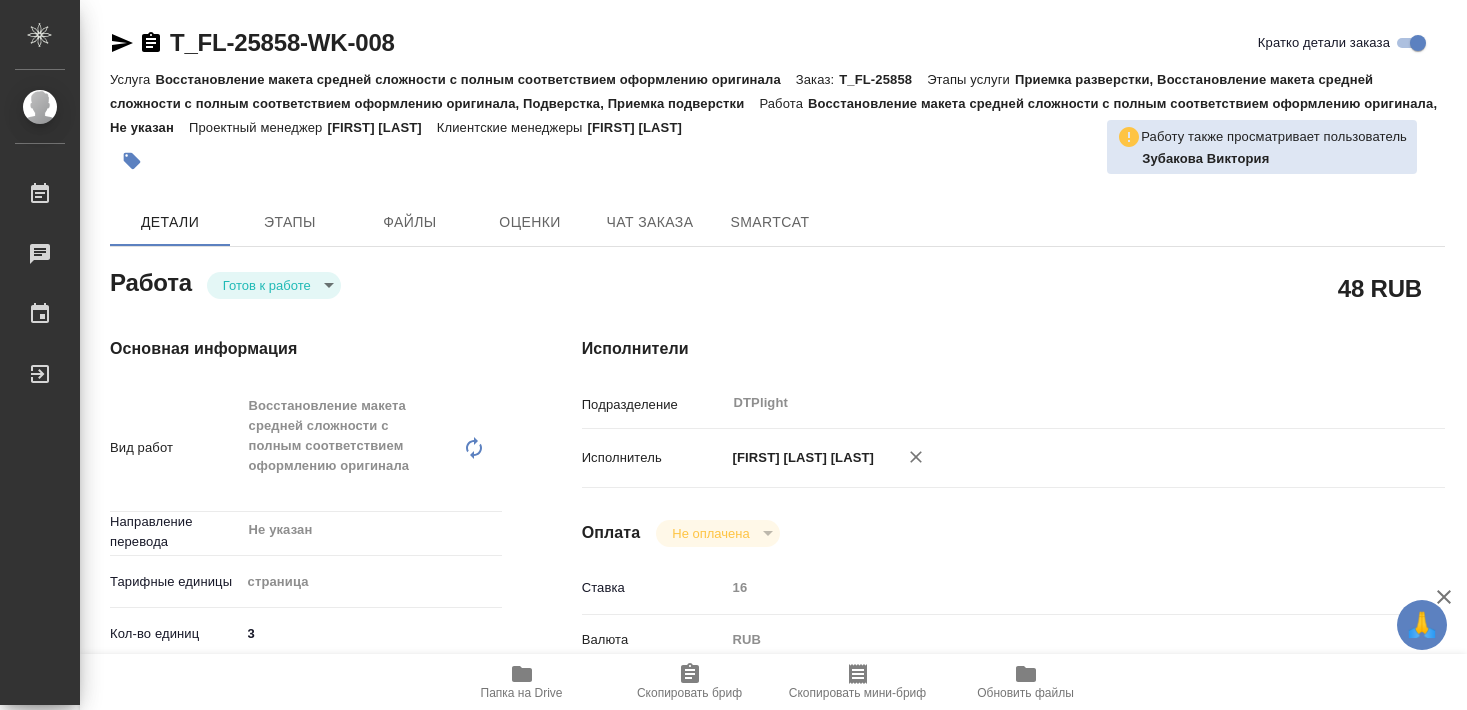 scroll, scrollTop: 0, scrollLeft: 0, axis: both 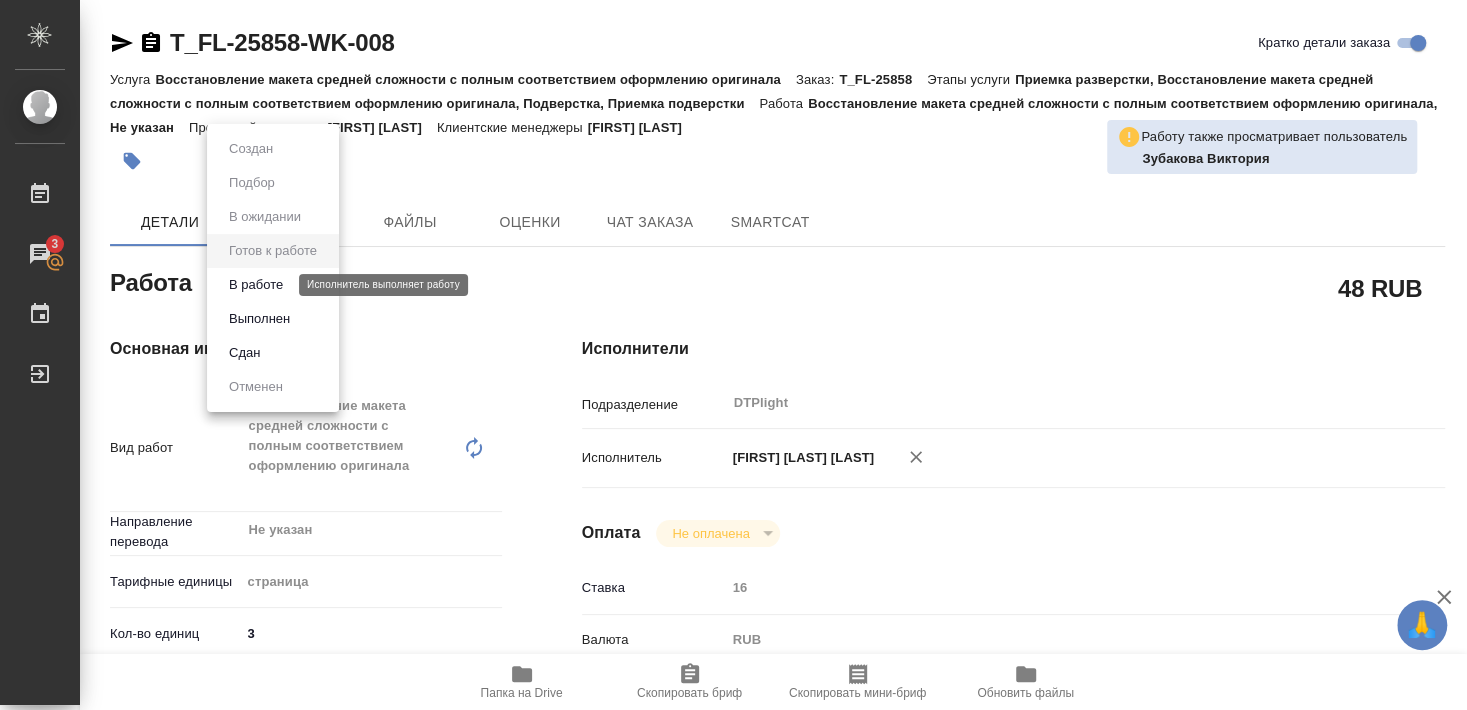 click on "В работе" at bounding box center (256, 285) 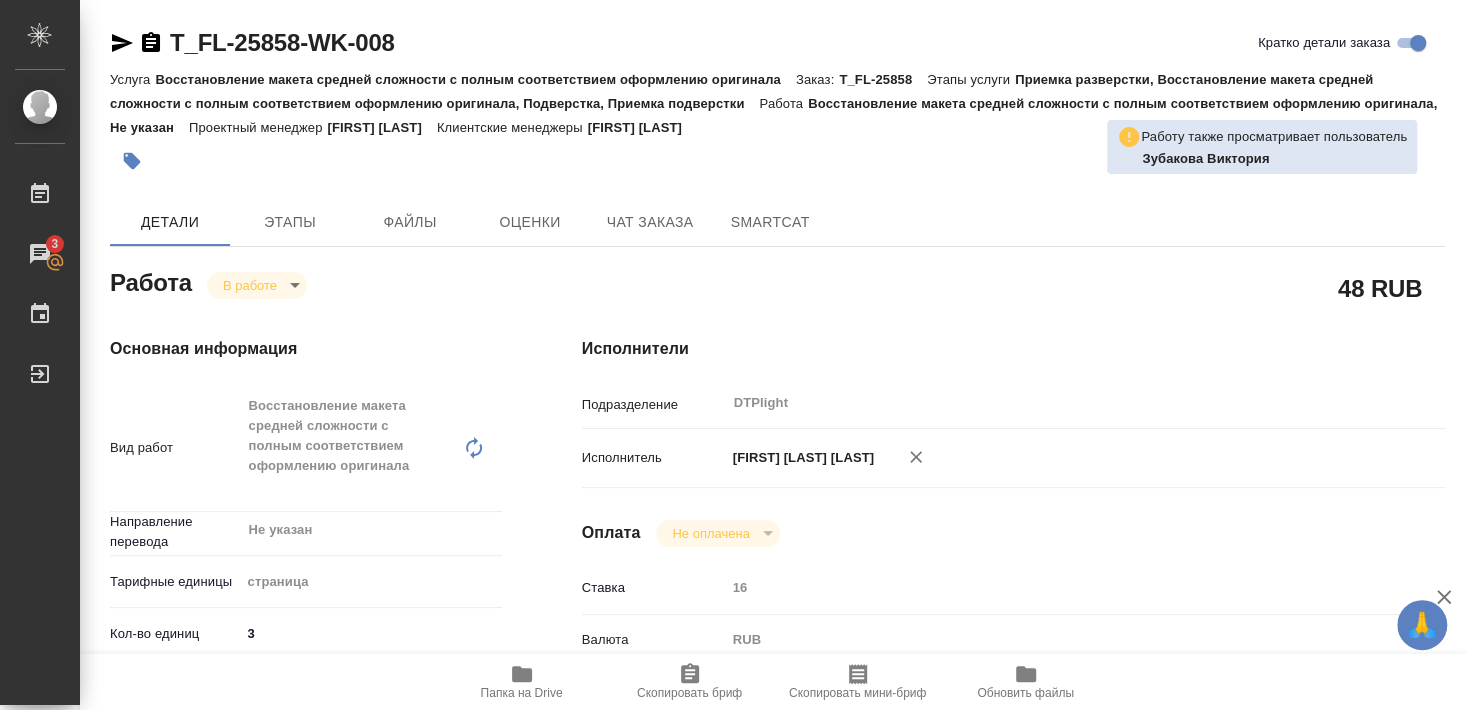 type on "x" 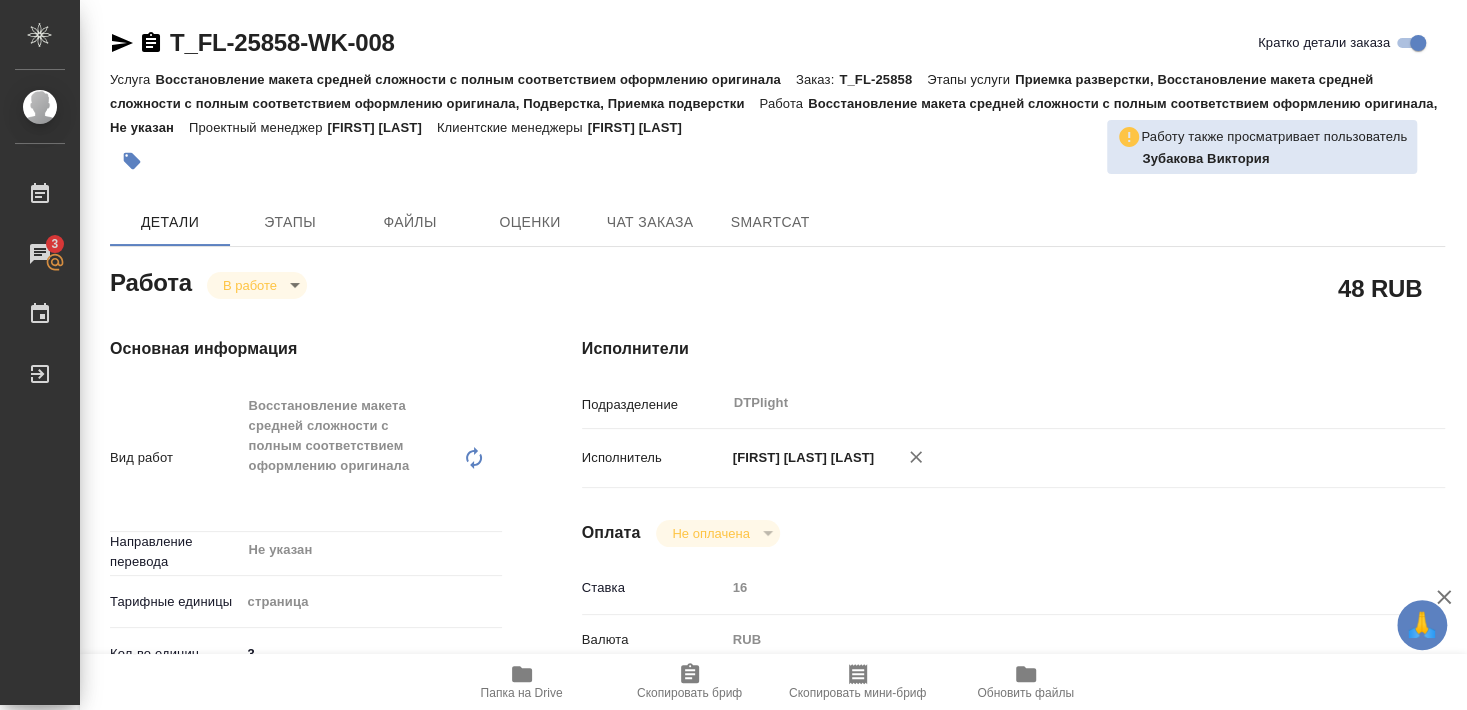 type on "x" 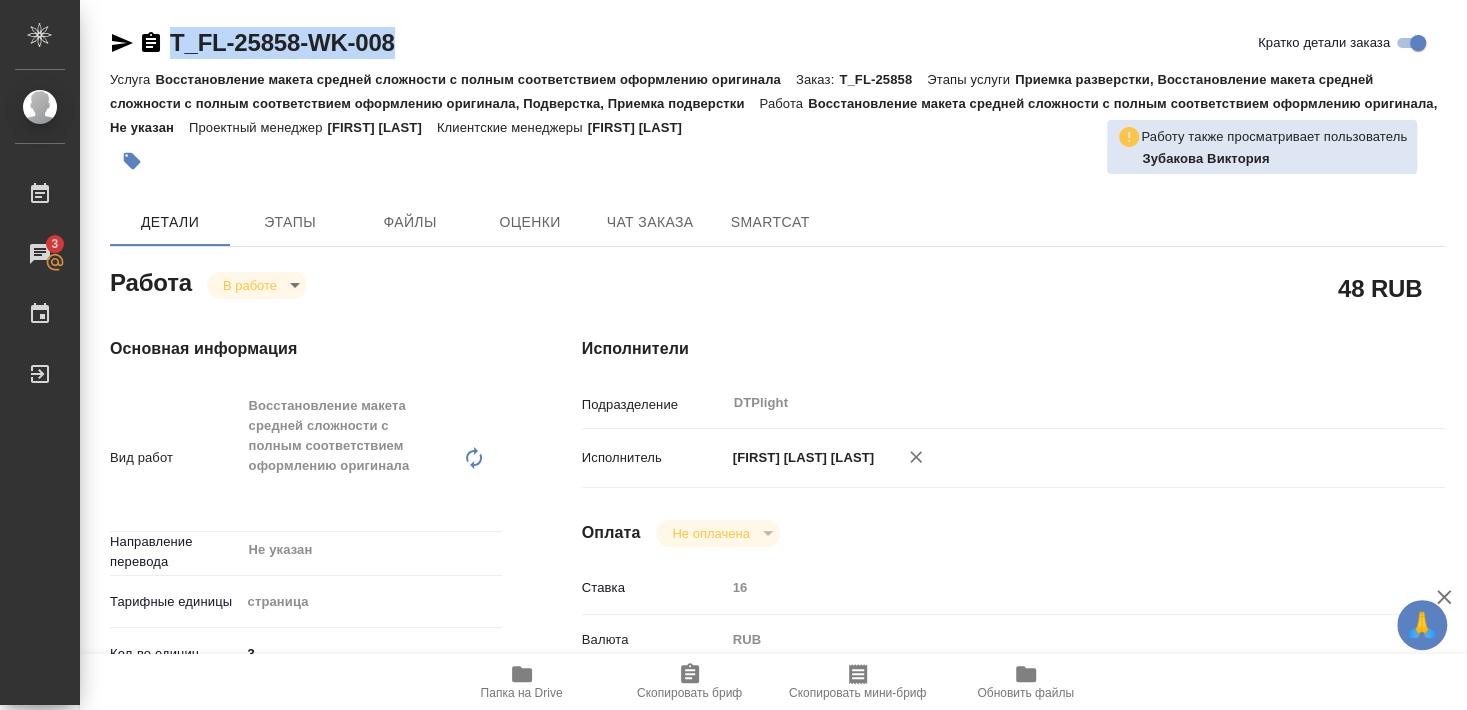 drag, startPoint x: 190, startPoint y: 57, endPoint x: 498, endPoint y: 51, distance: 308.05844 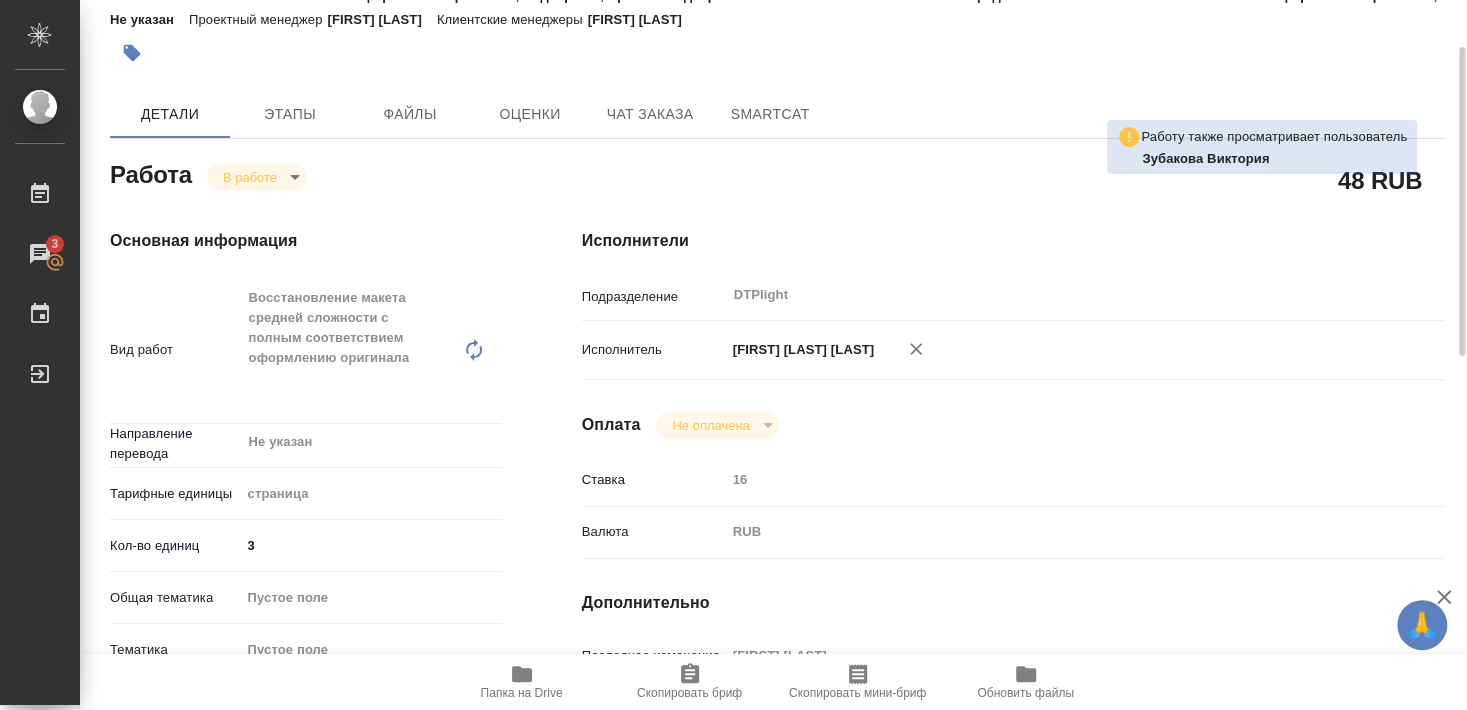scroll, scrollTop: 216, scrollLeft: 0, axis: vertical 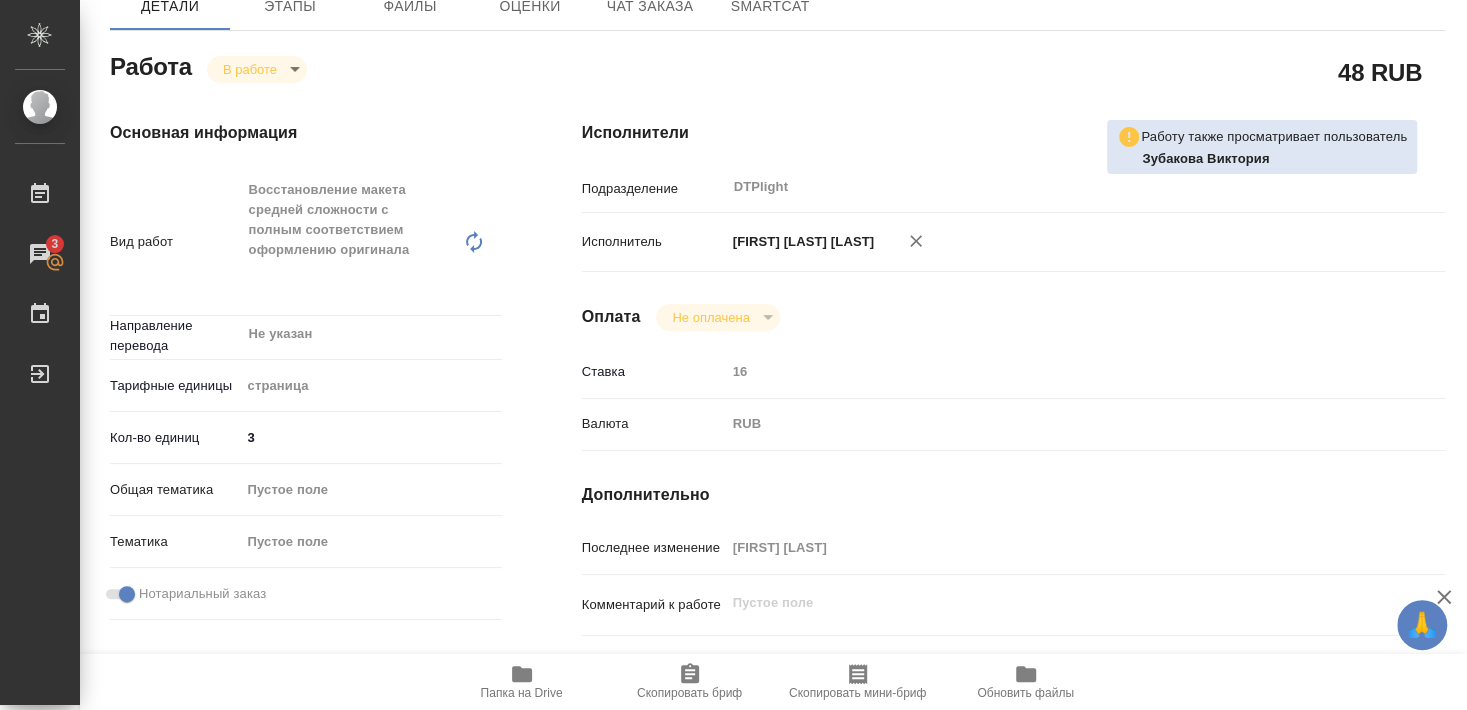 type on "x" 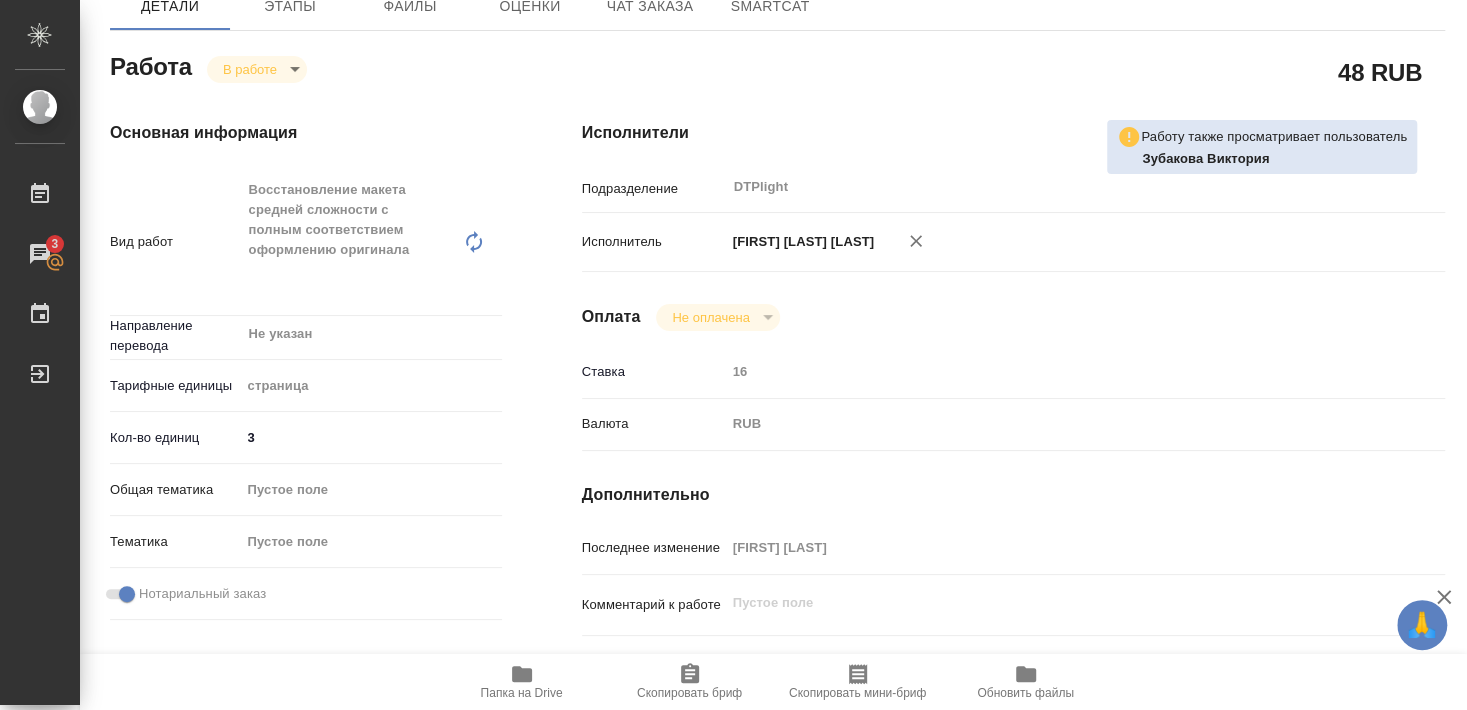 type on "x" 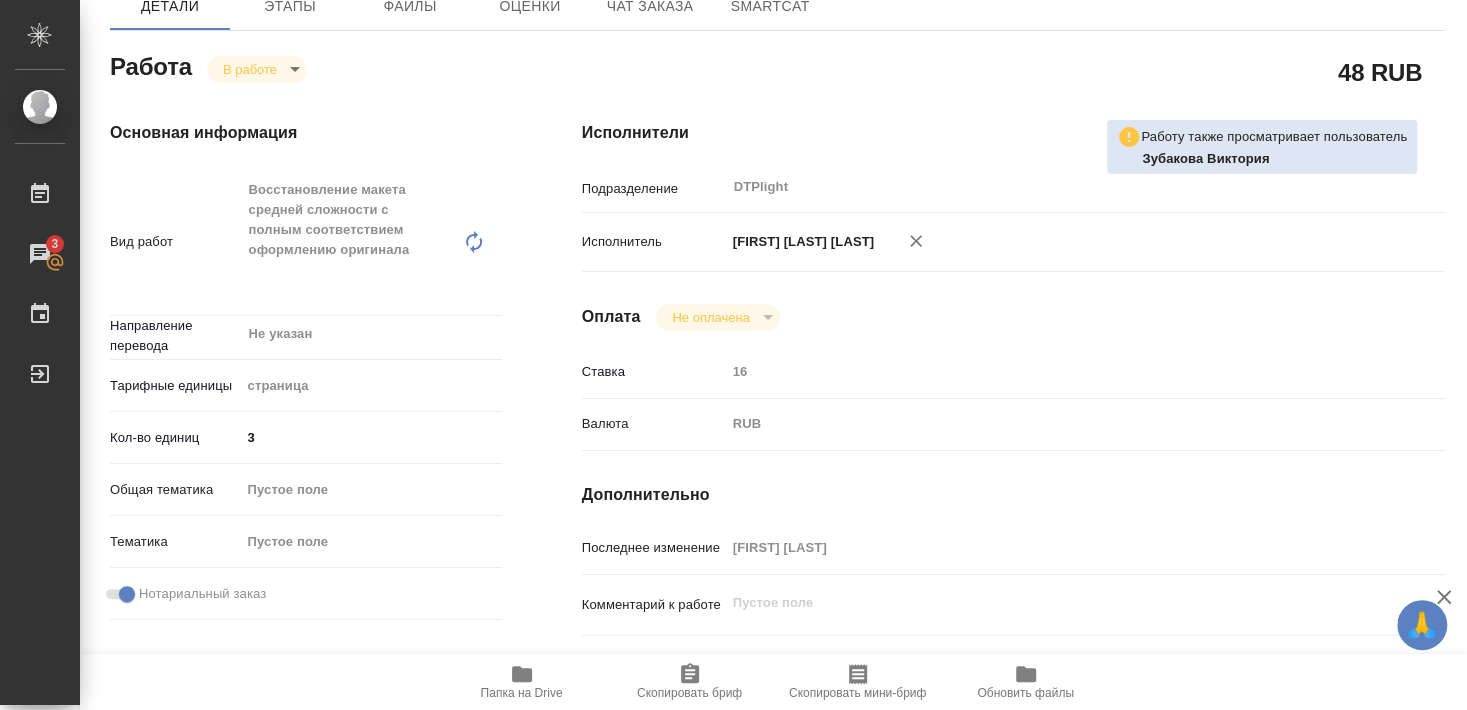 scroll, scrollTop: 324, scrollLeft: 0, axis: vertical 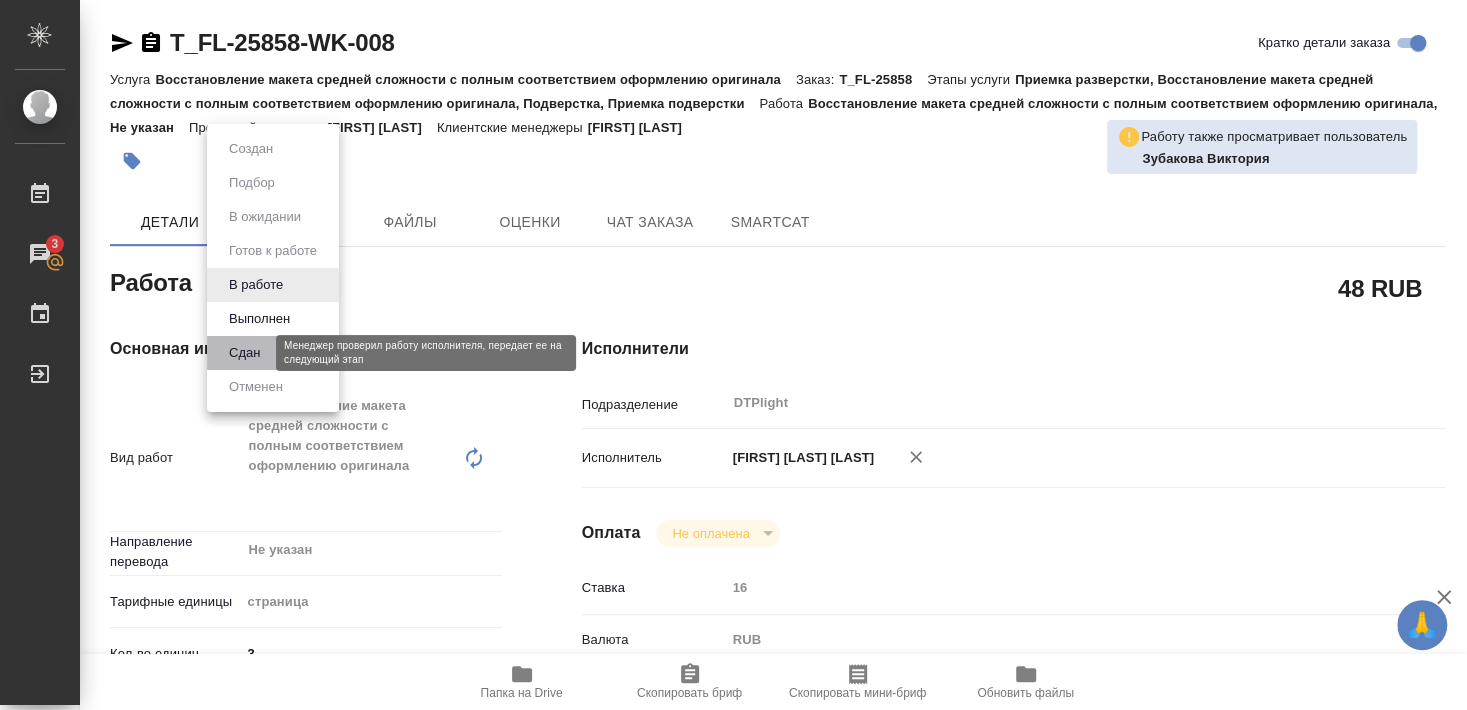 click on "Сдан" at bounding box center [244, 353] 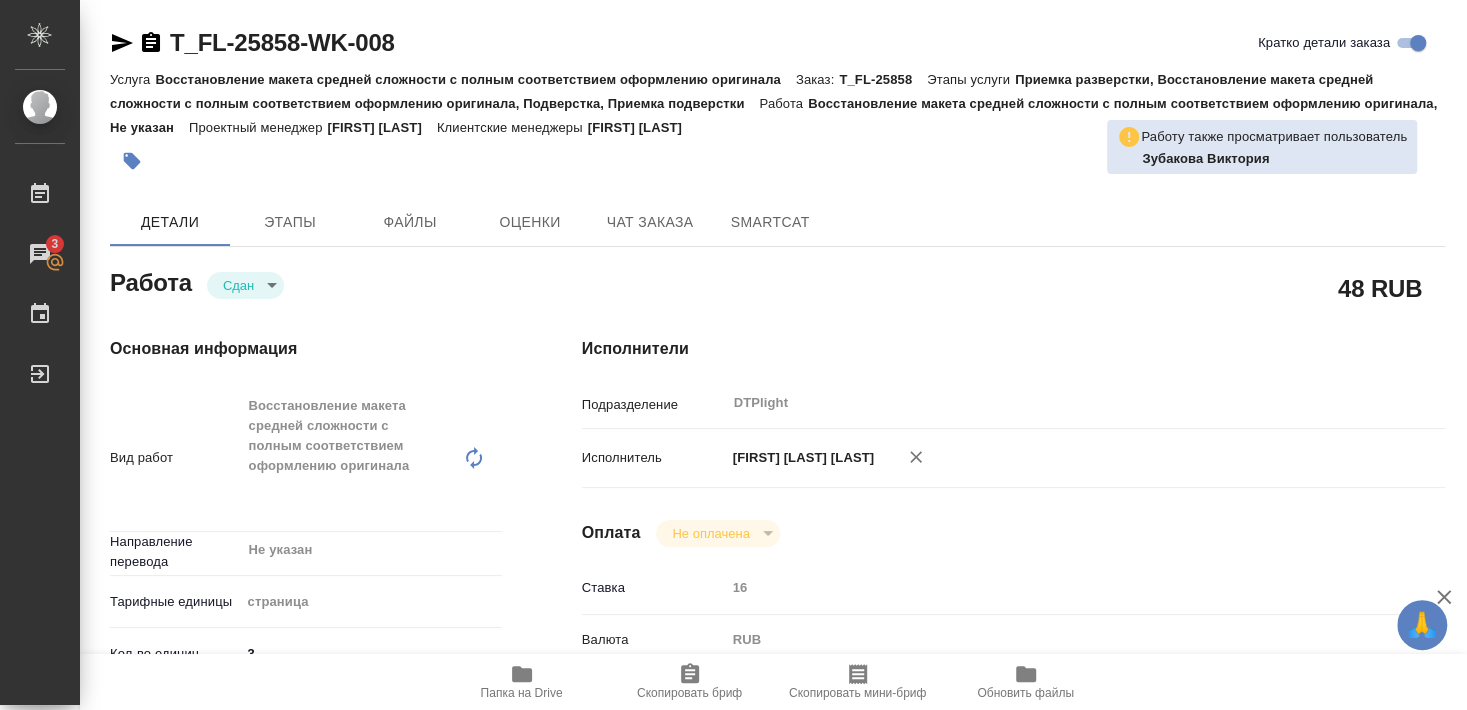 type on "x" 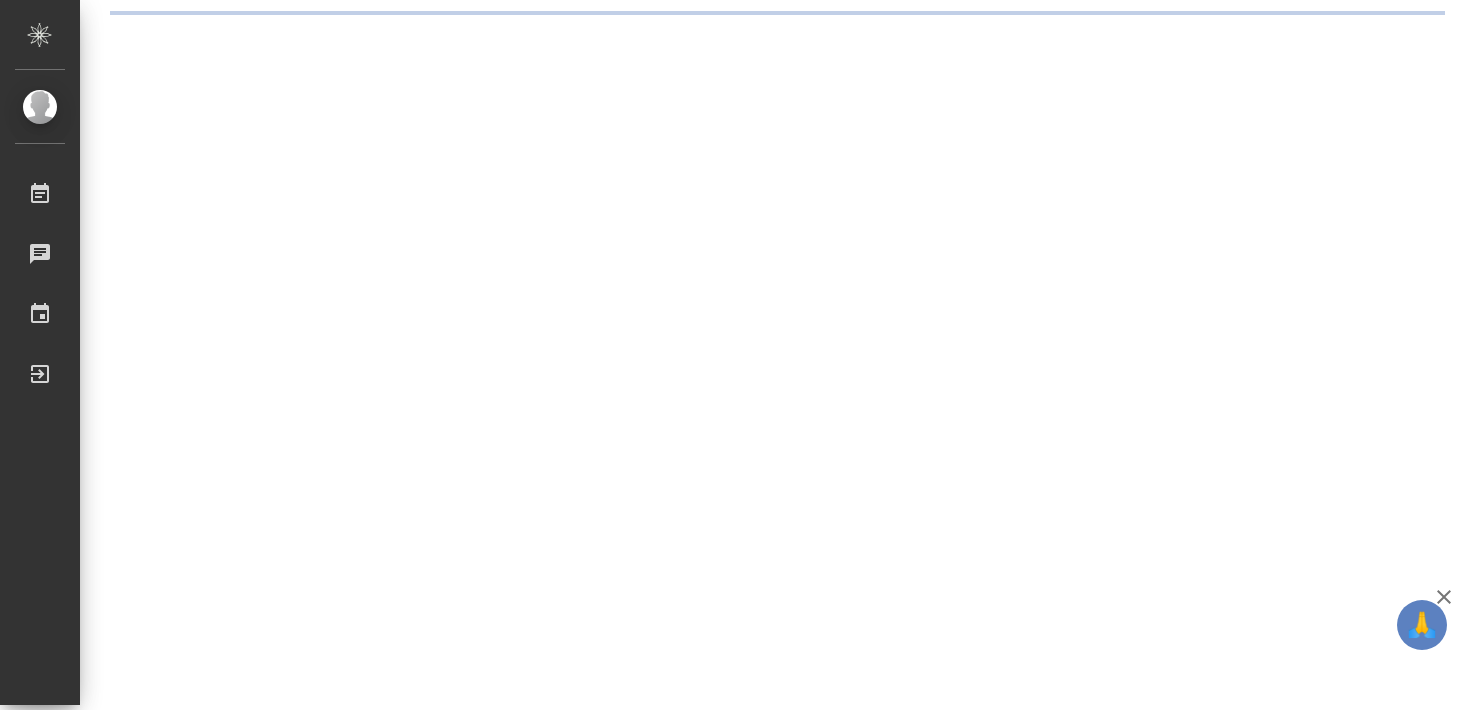 scroll, scrollTop: 0, scrollLeft: 0, axis: both 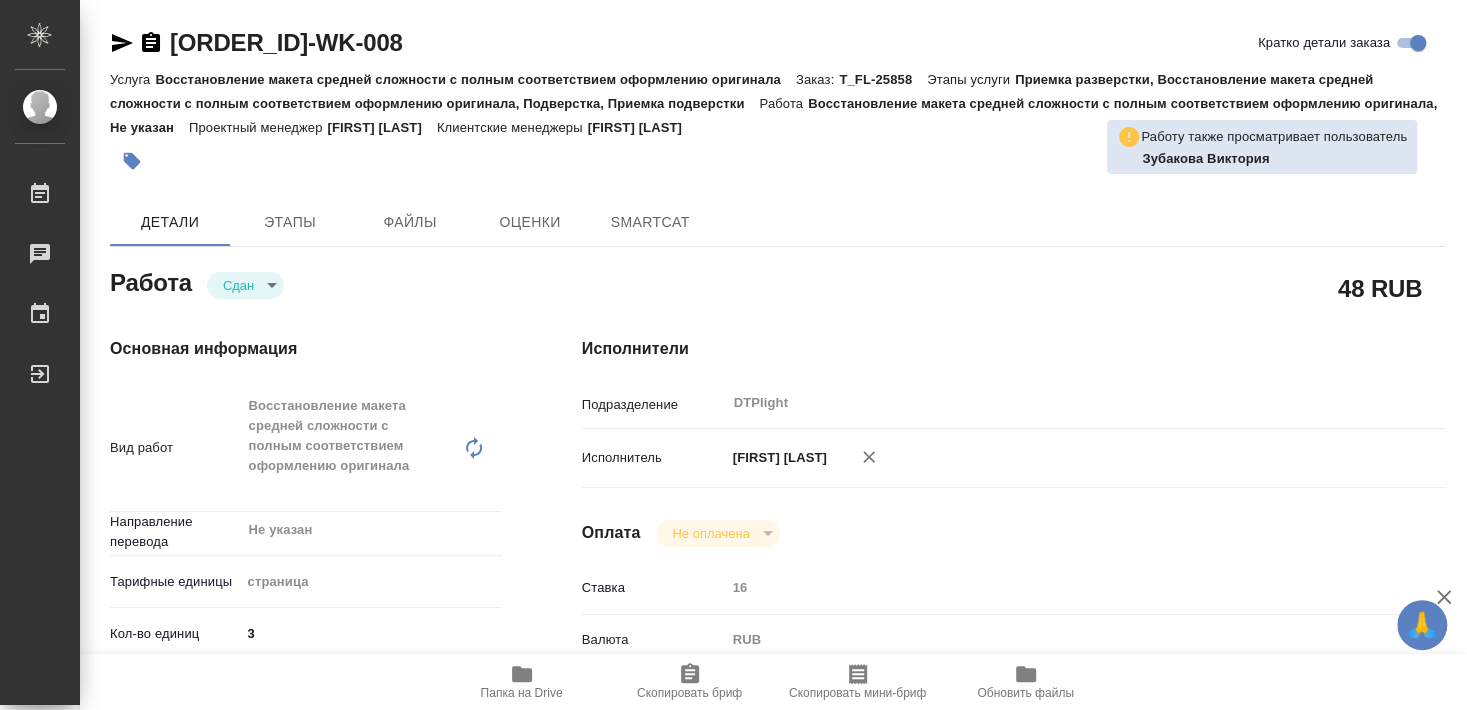 type on "x" 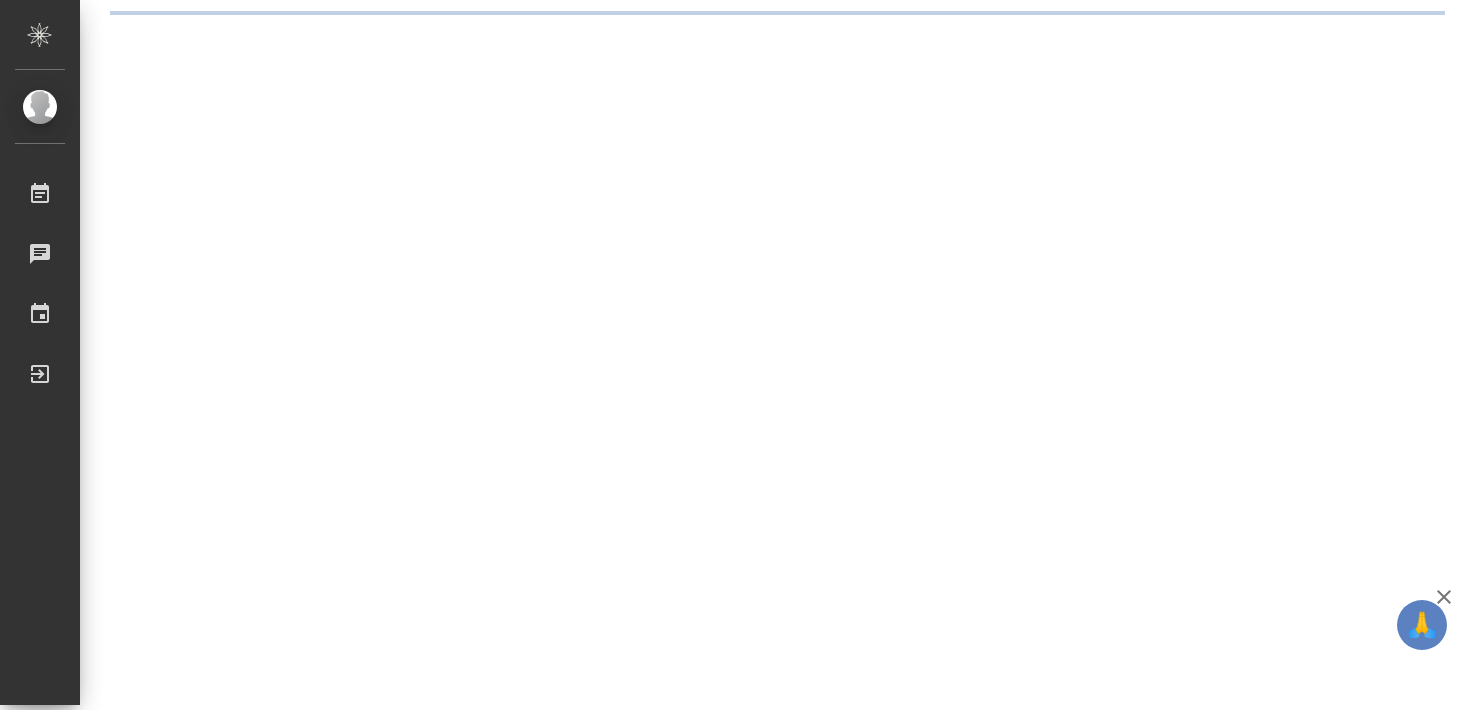 scroll, scrollTop: 0, scrollLeft: 0, axis: both 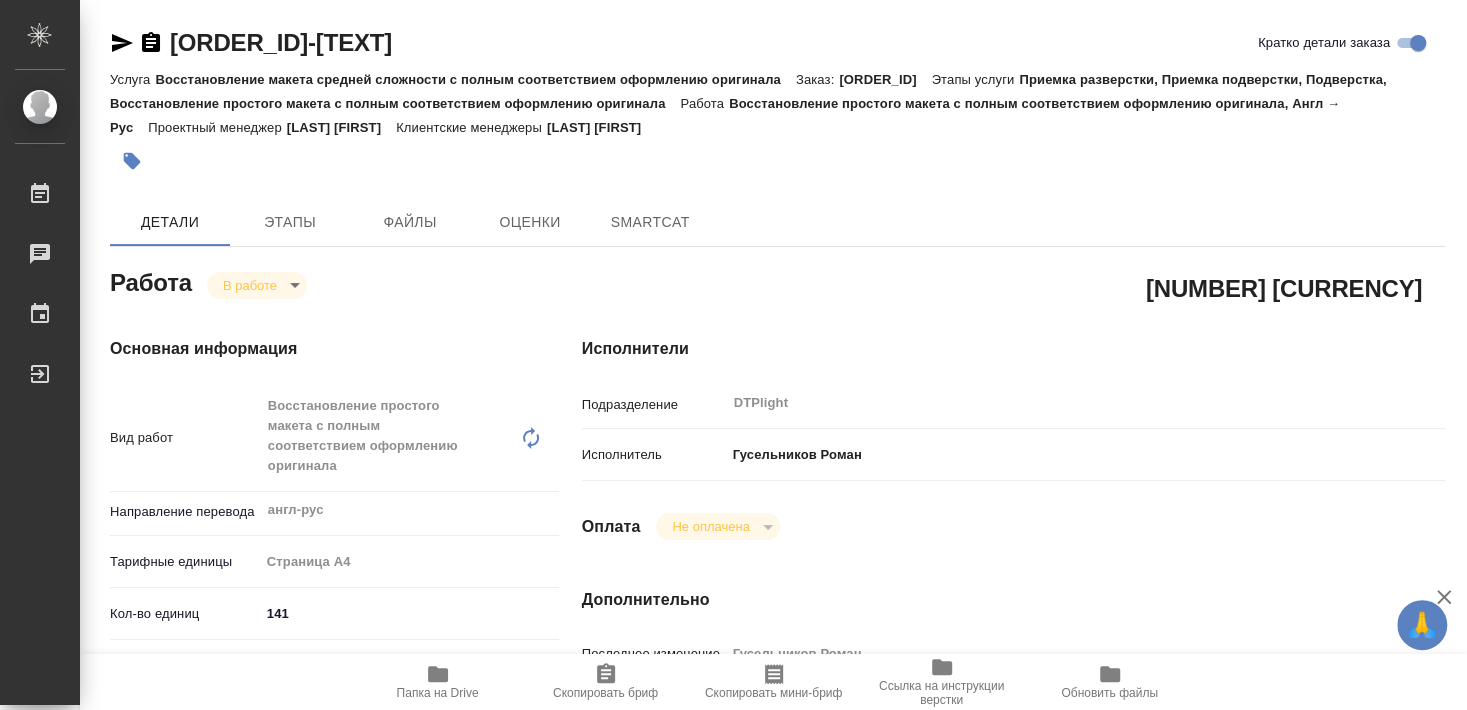 type on "x" 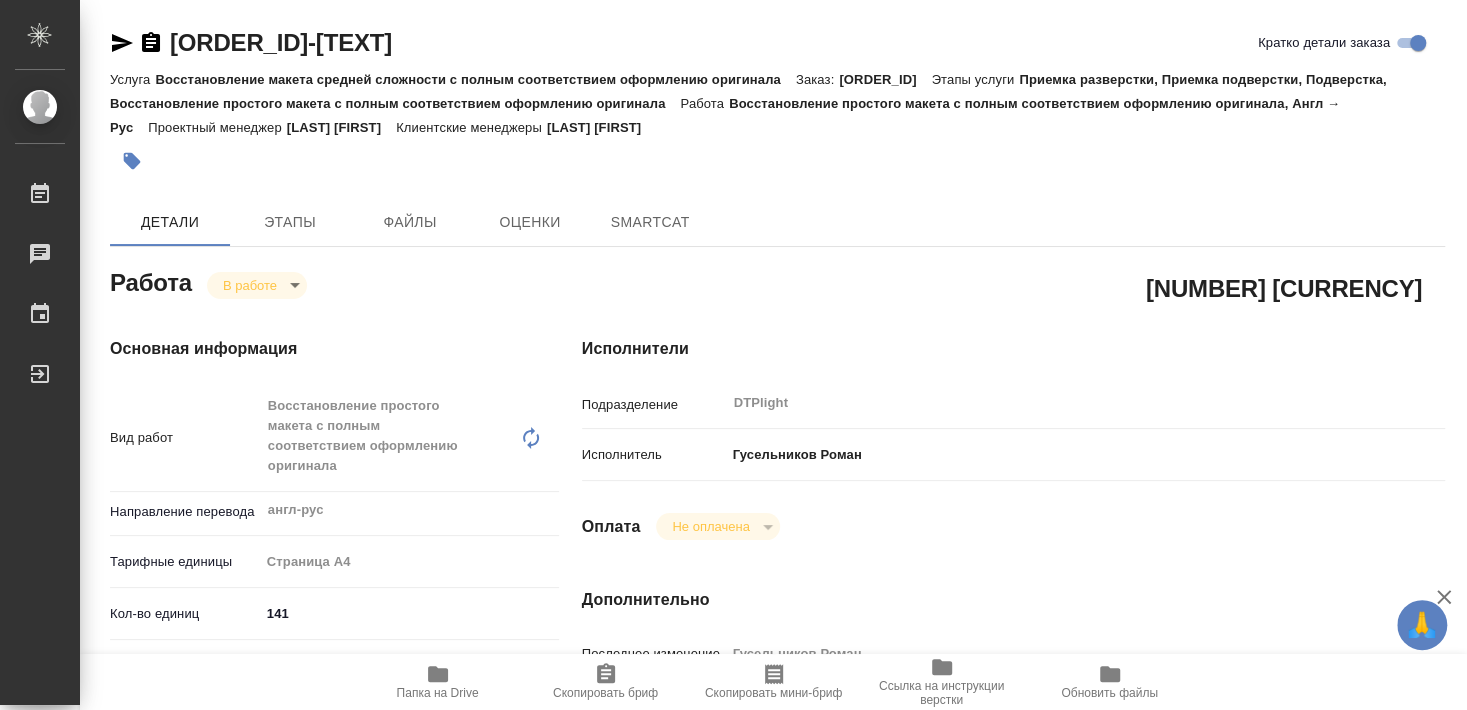 type on "x" 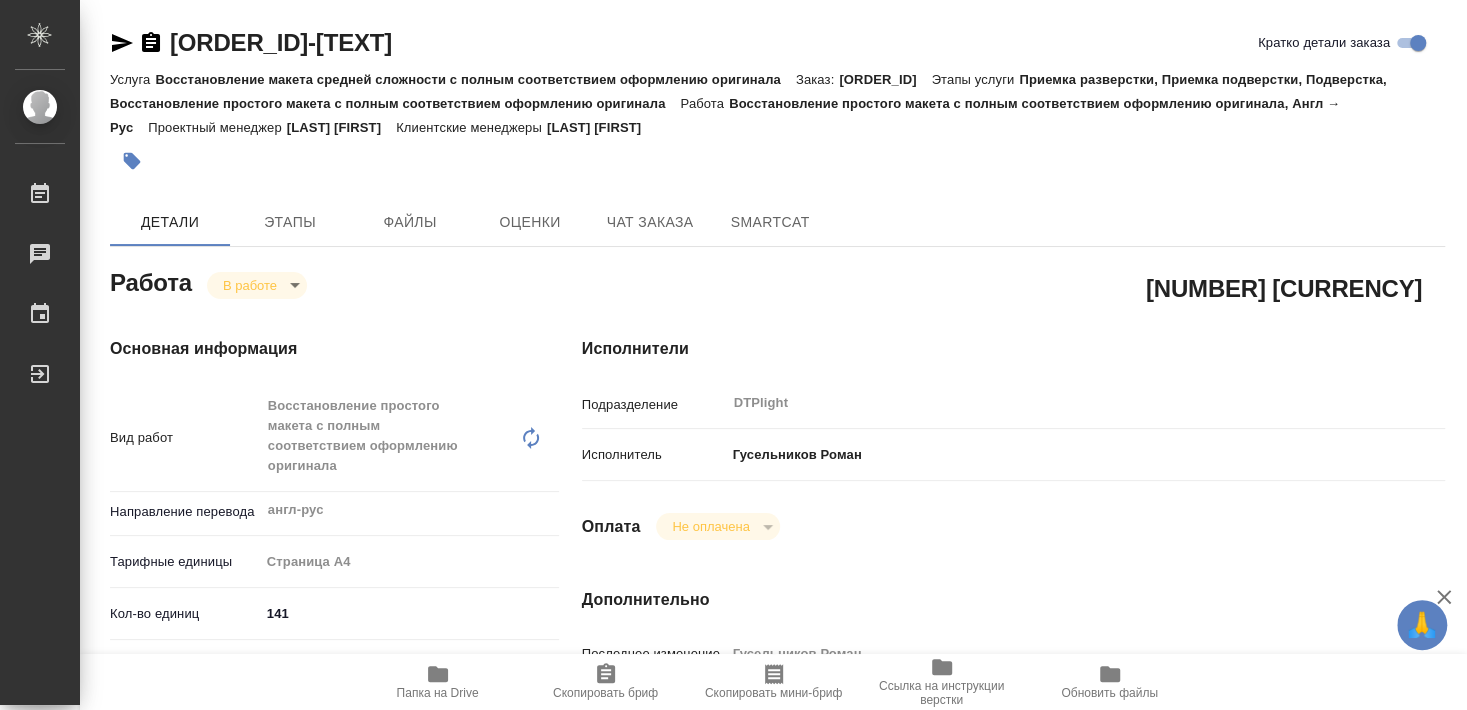 type on "x" 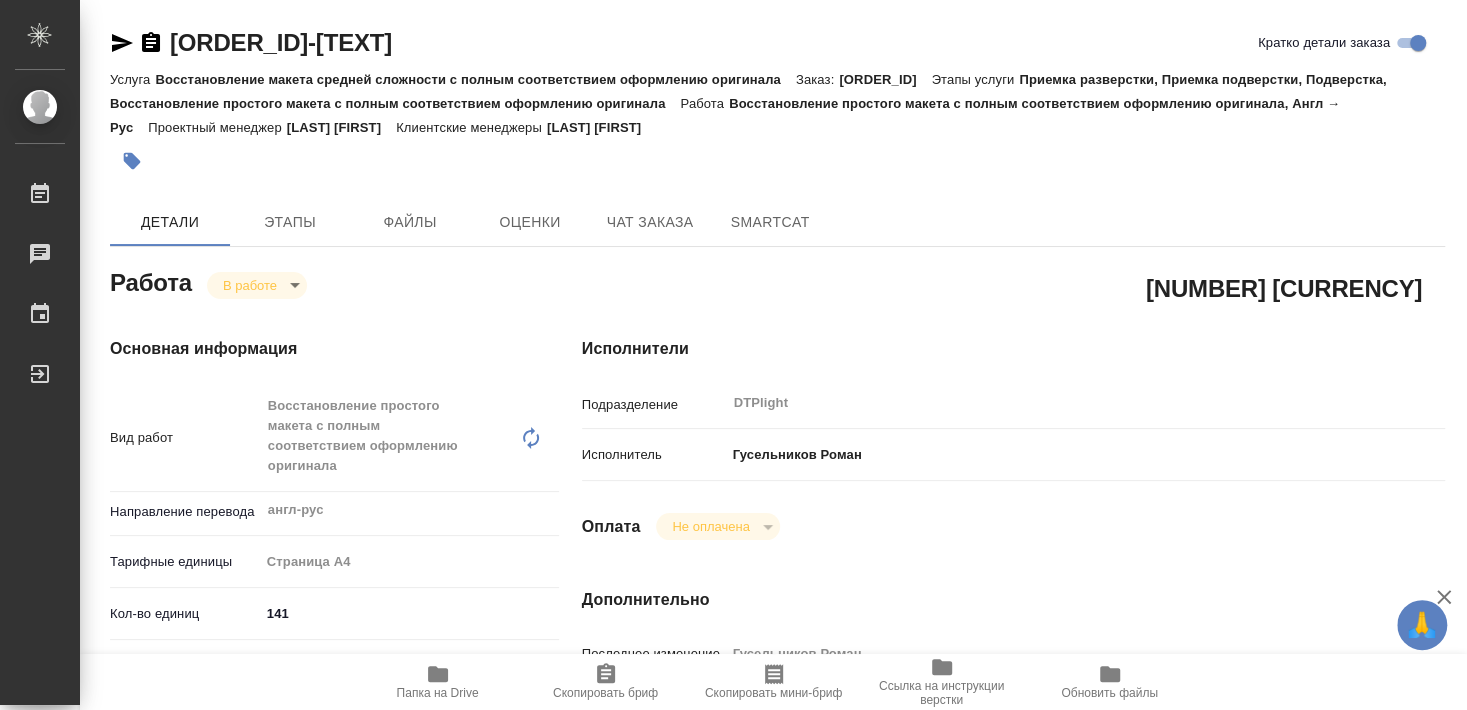 type on "x" 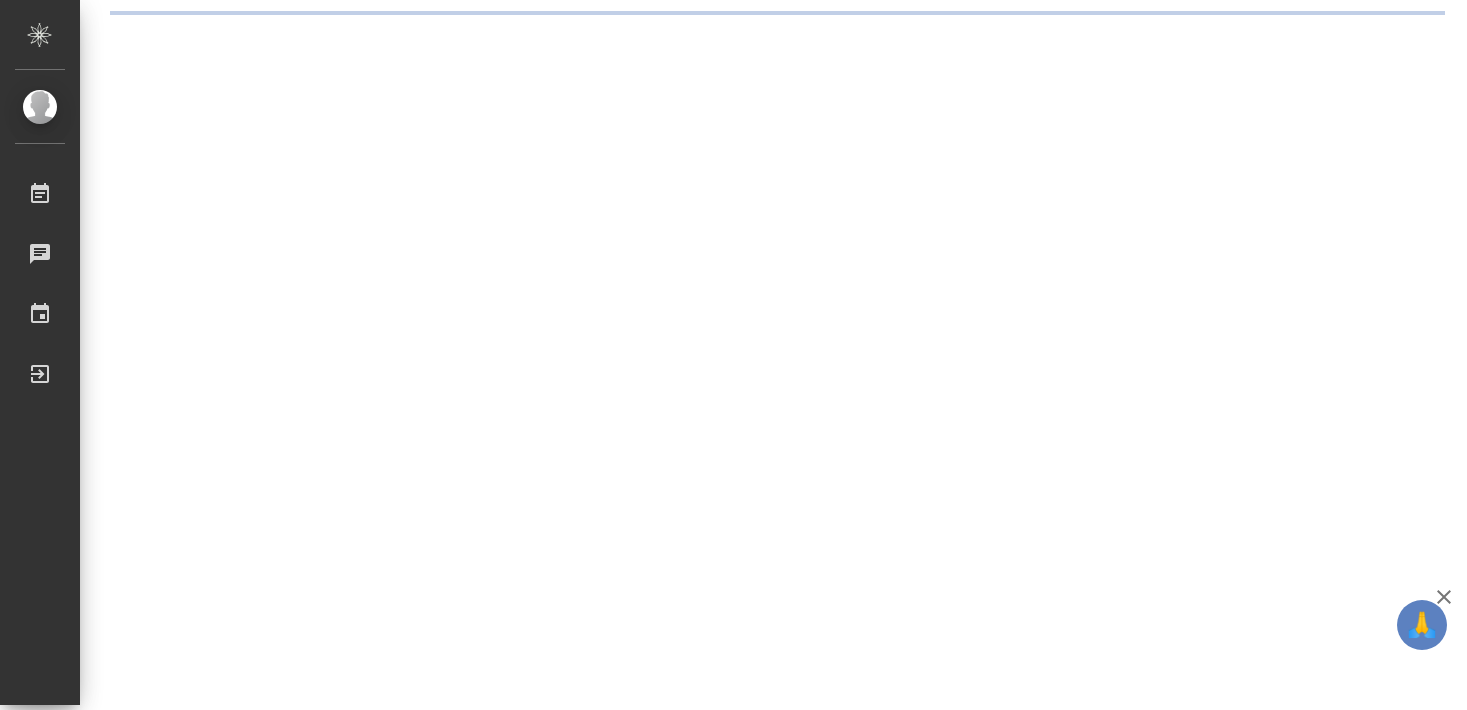 scroll, scrollTop: 0, scrollLeft: 0, axis: both 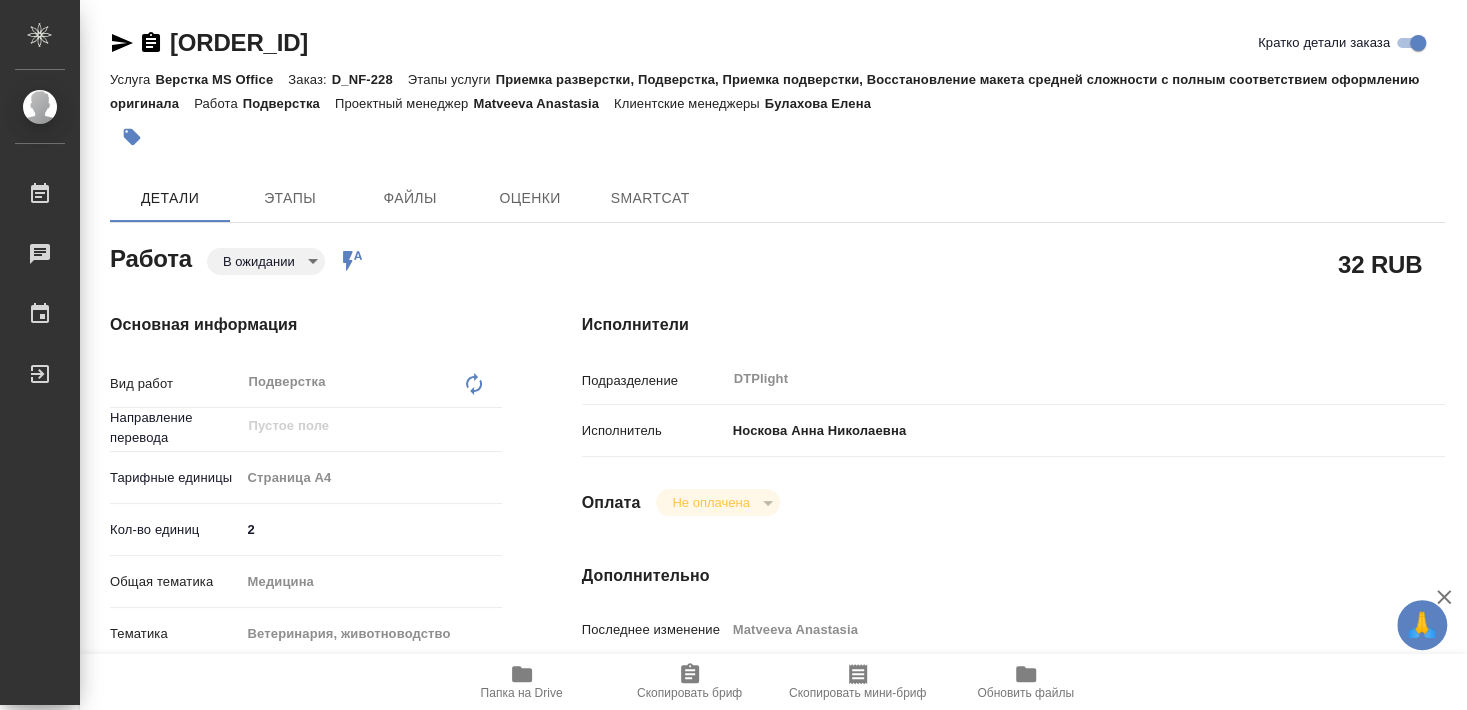 type on "x" 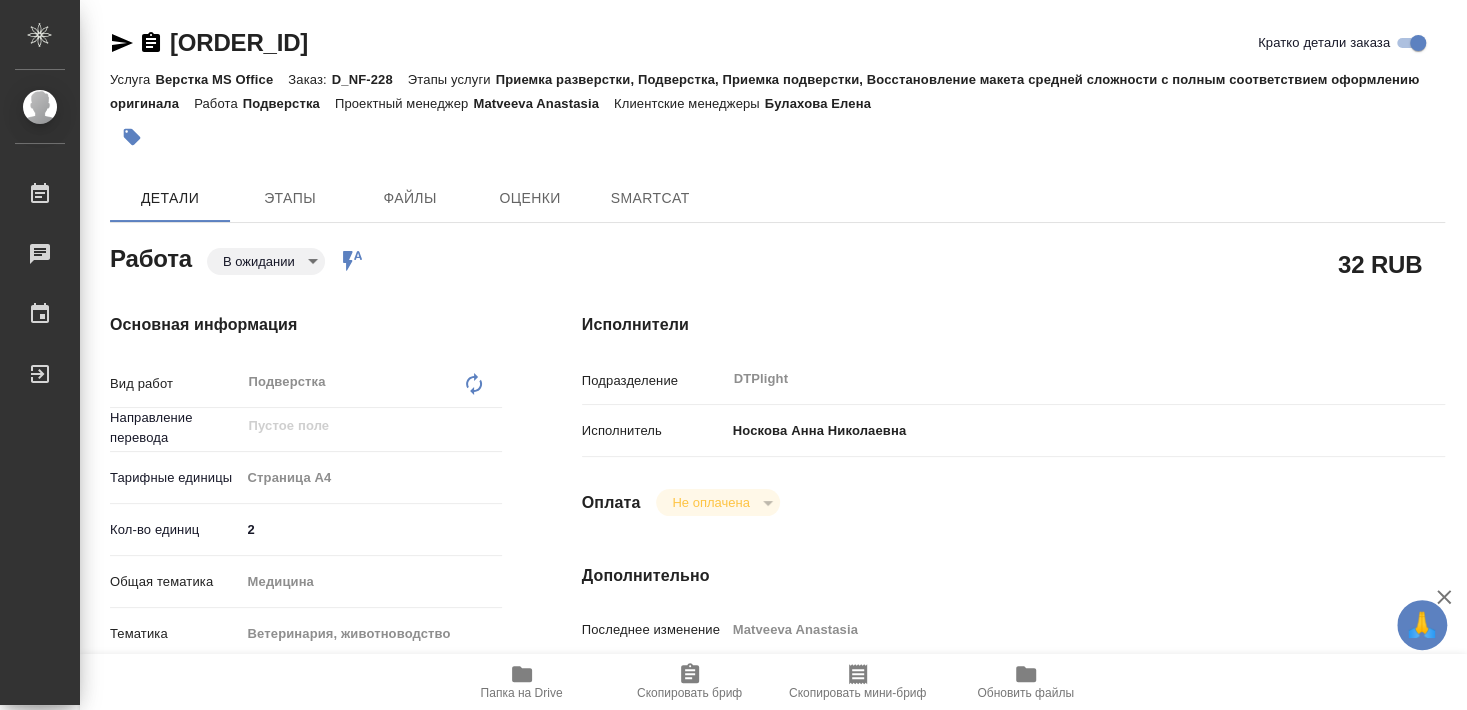 type on "x" 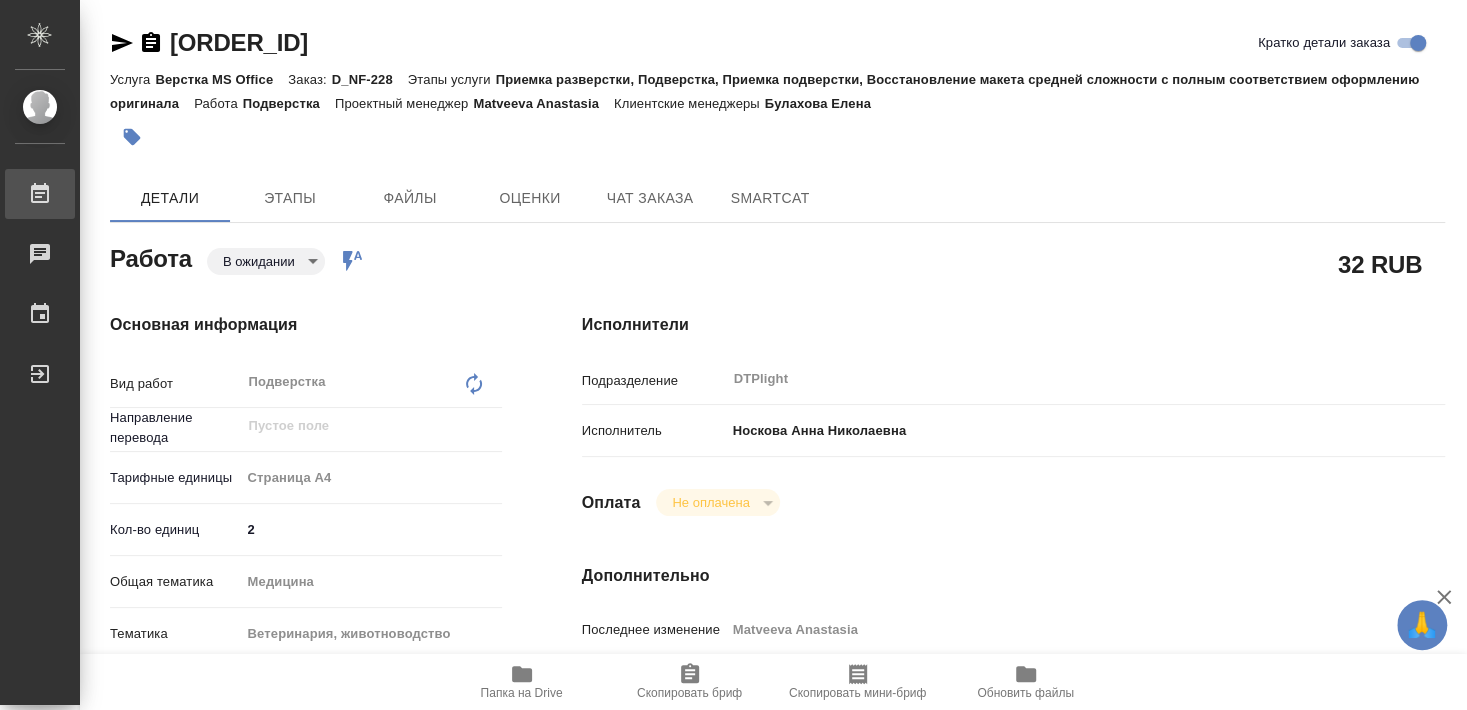 type on "x" 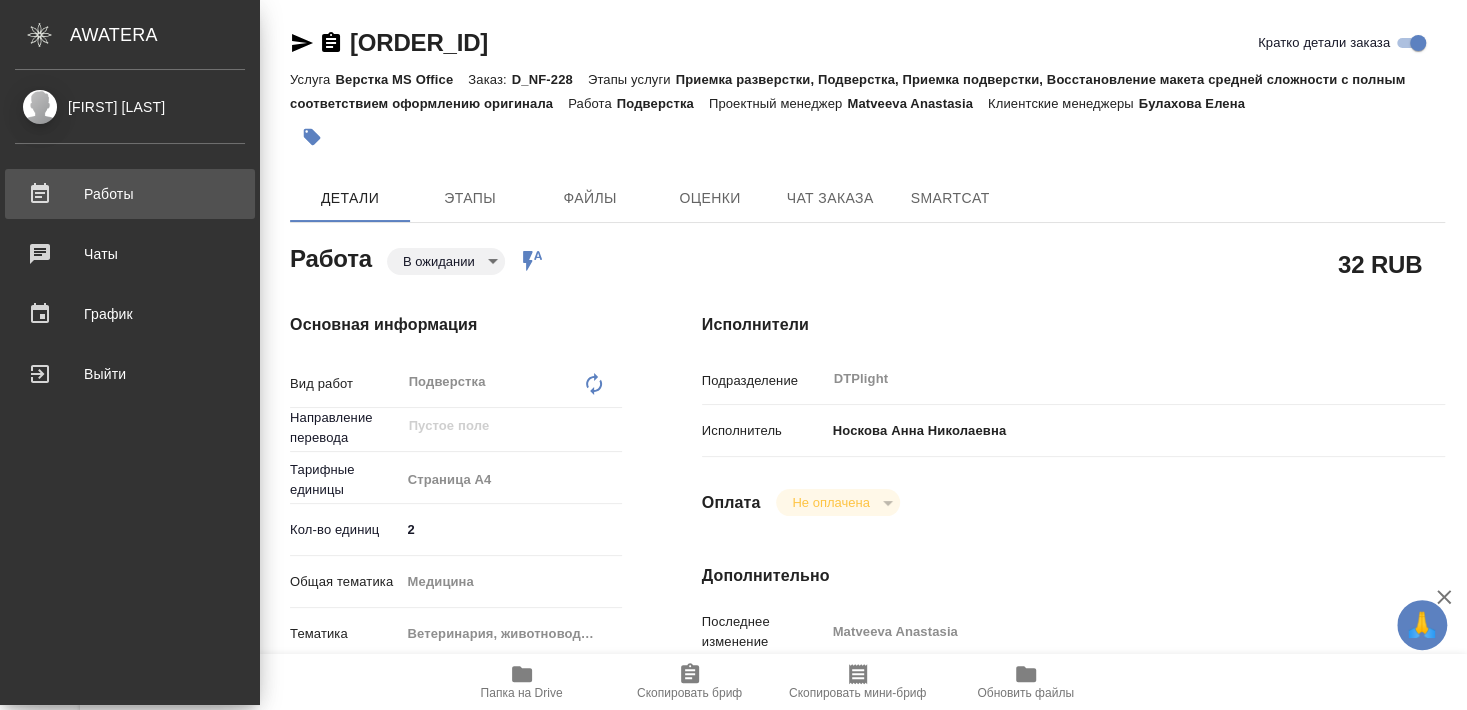 click on "Работы" at bounding box center (130, 194) 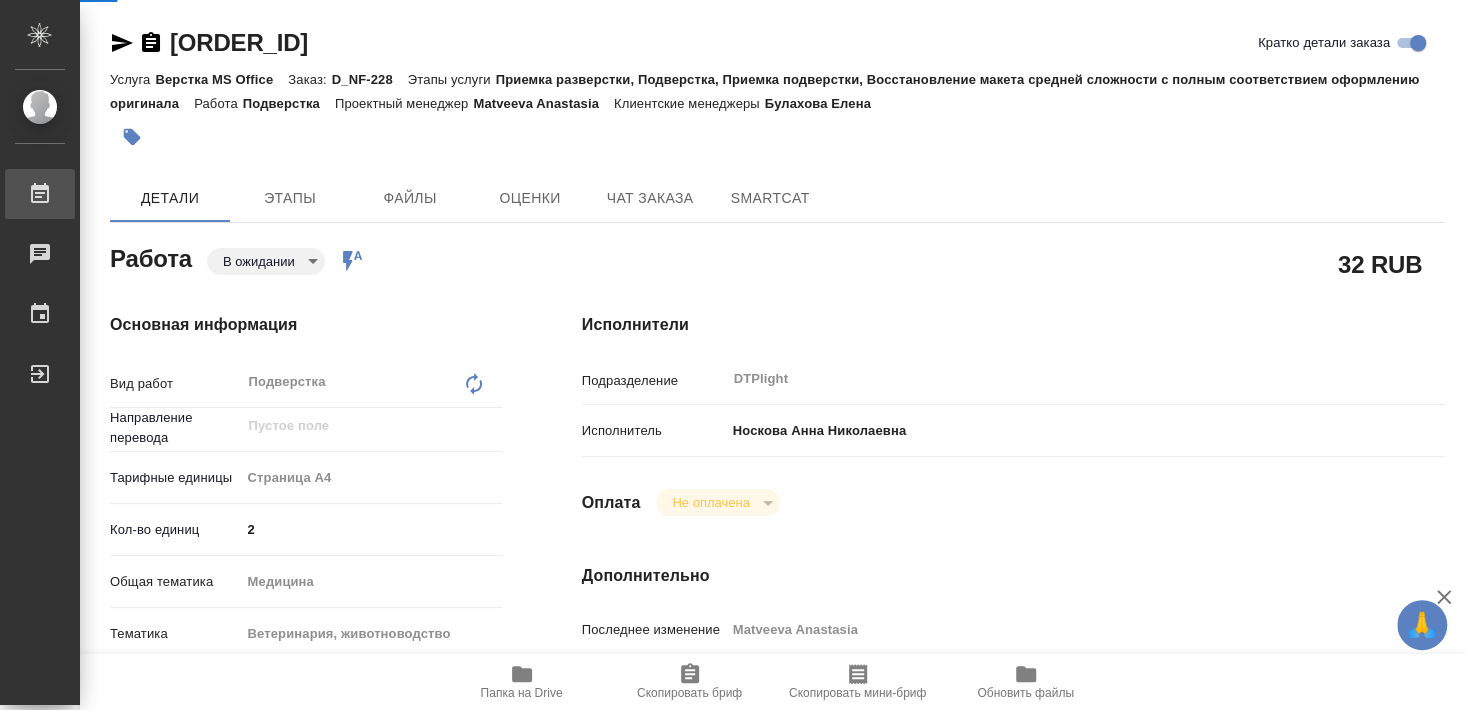 type on "x" 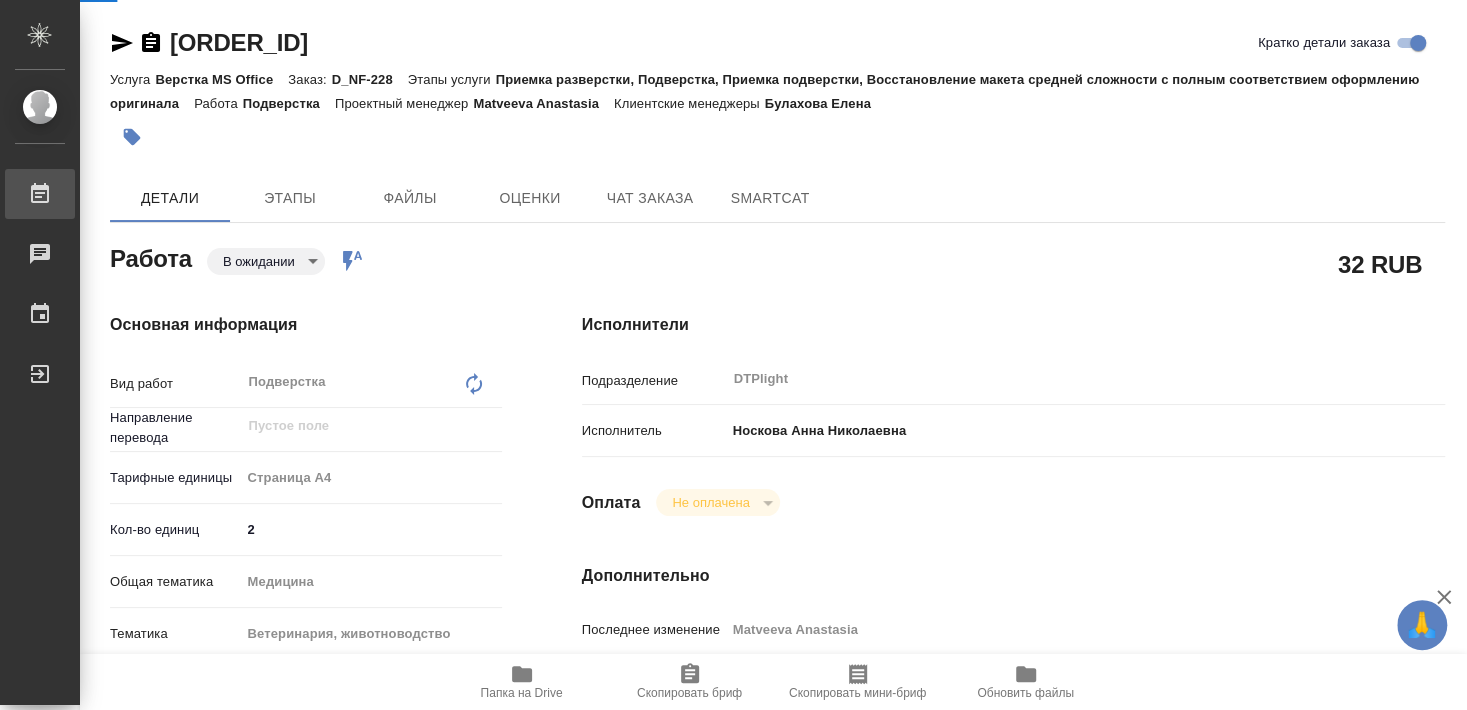 type on "x" 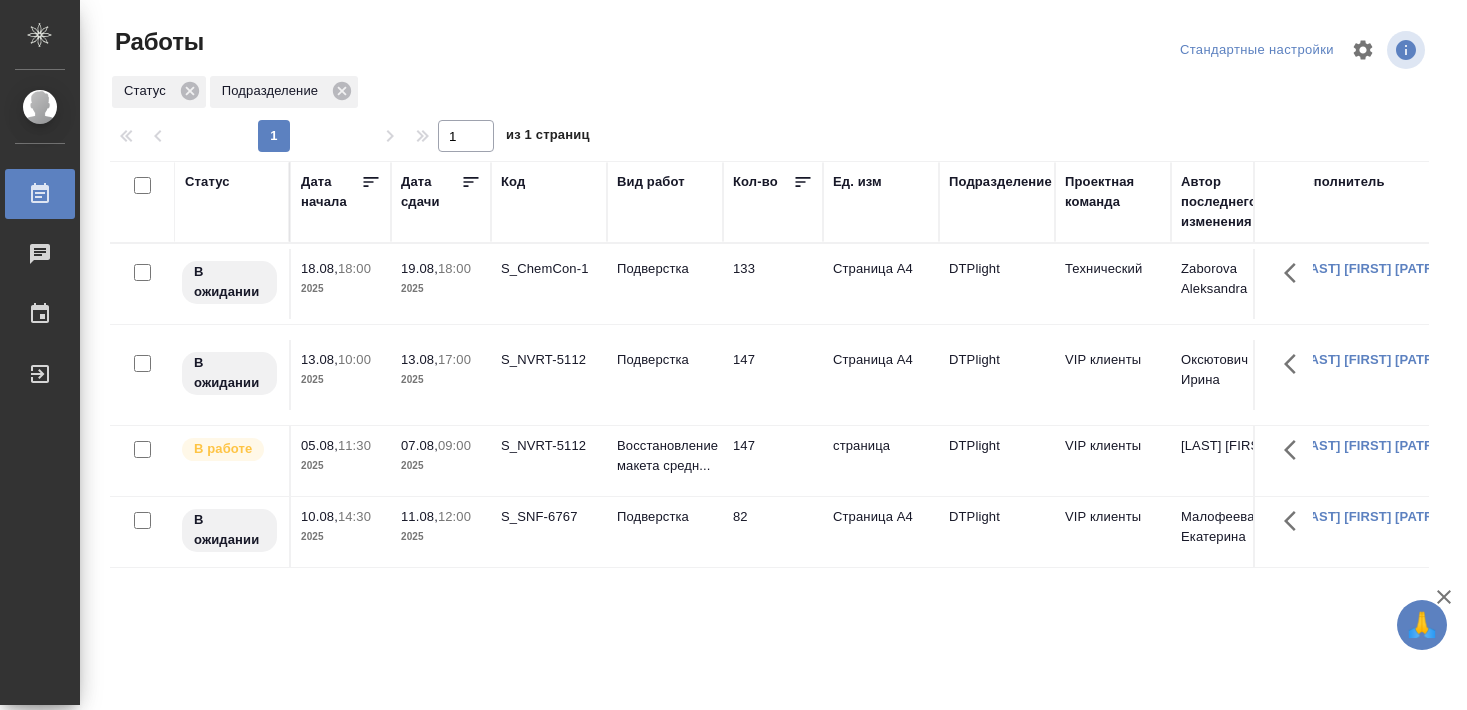scroll, scrollTop: 0, scrollLeft: 0, axis: both 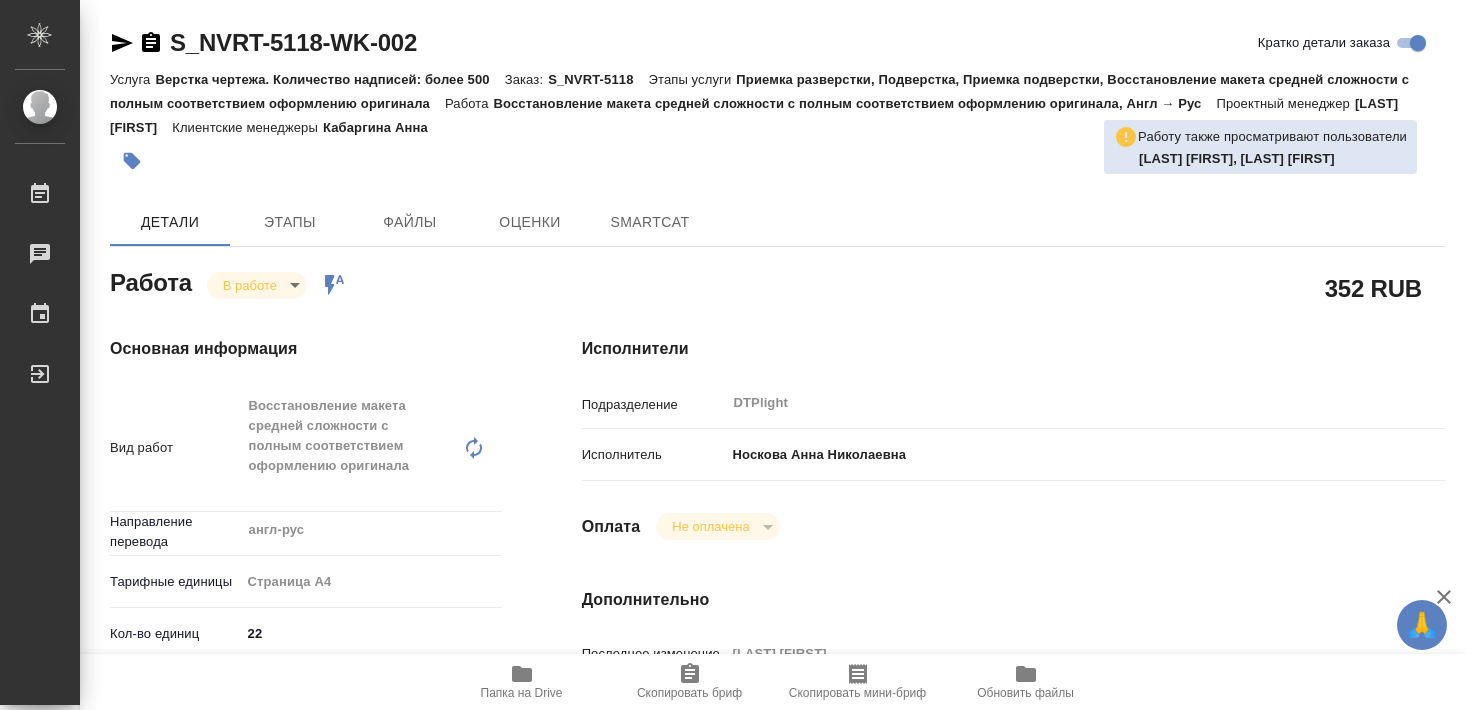 type on "x" 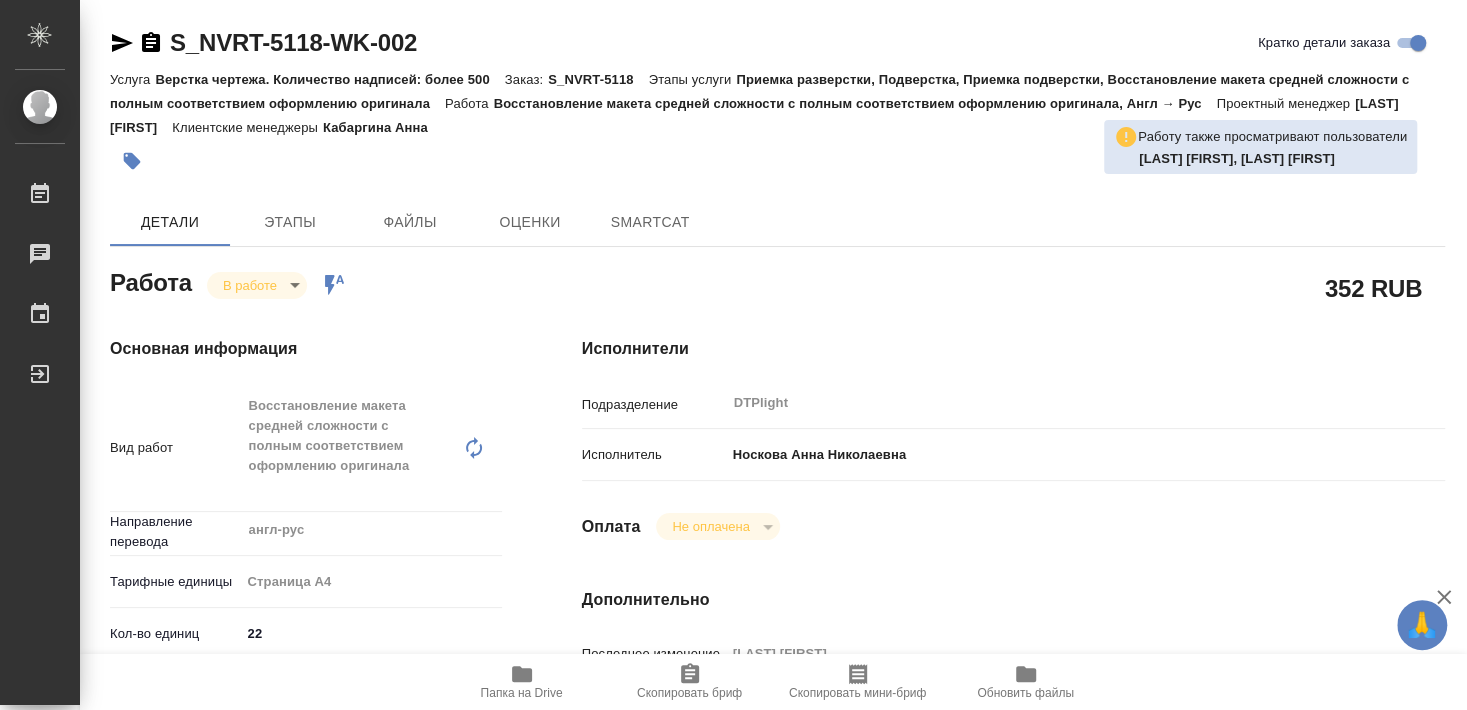 type on "x" 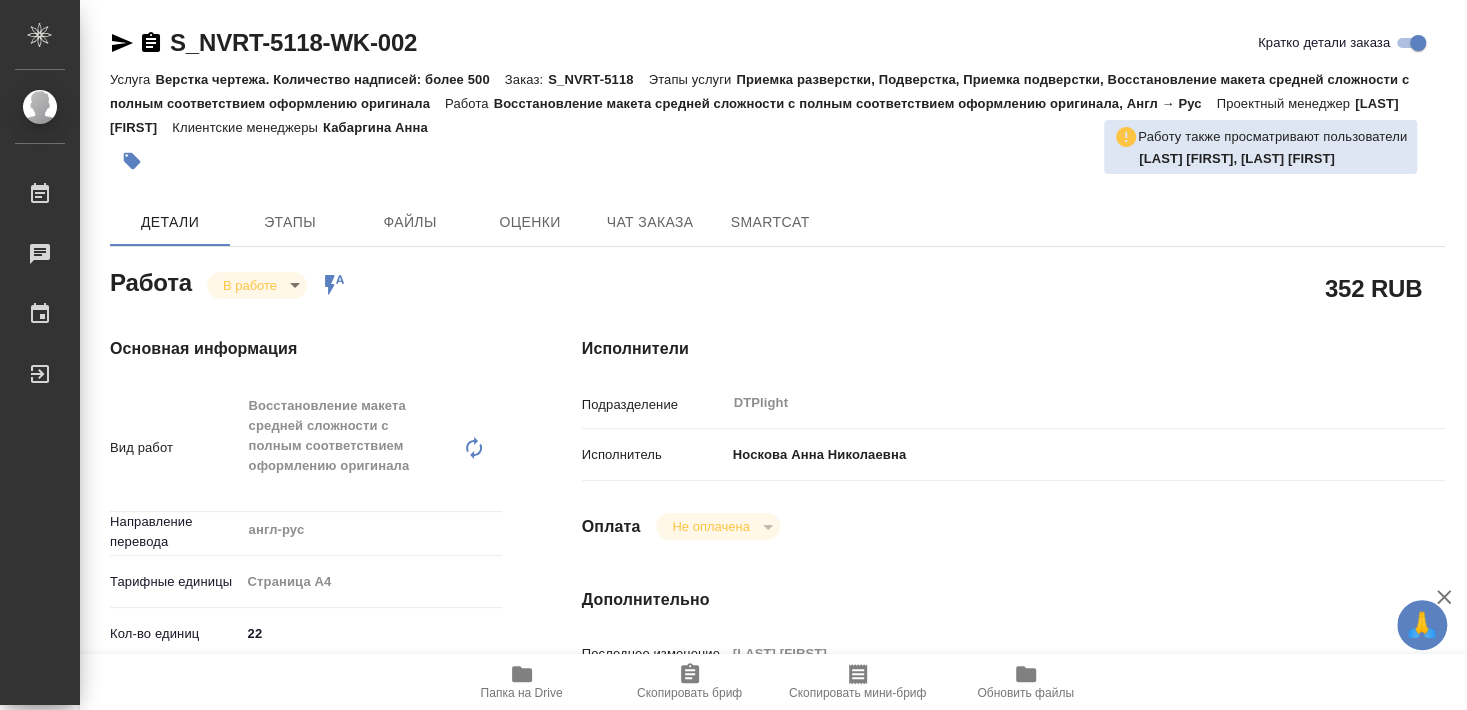 type on "x" 